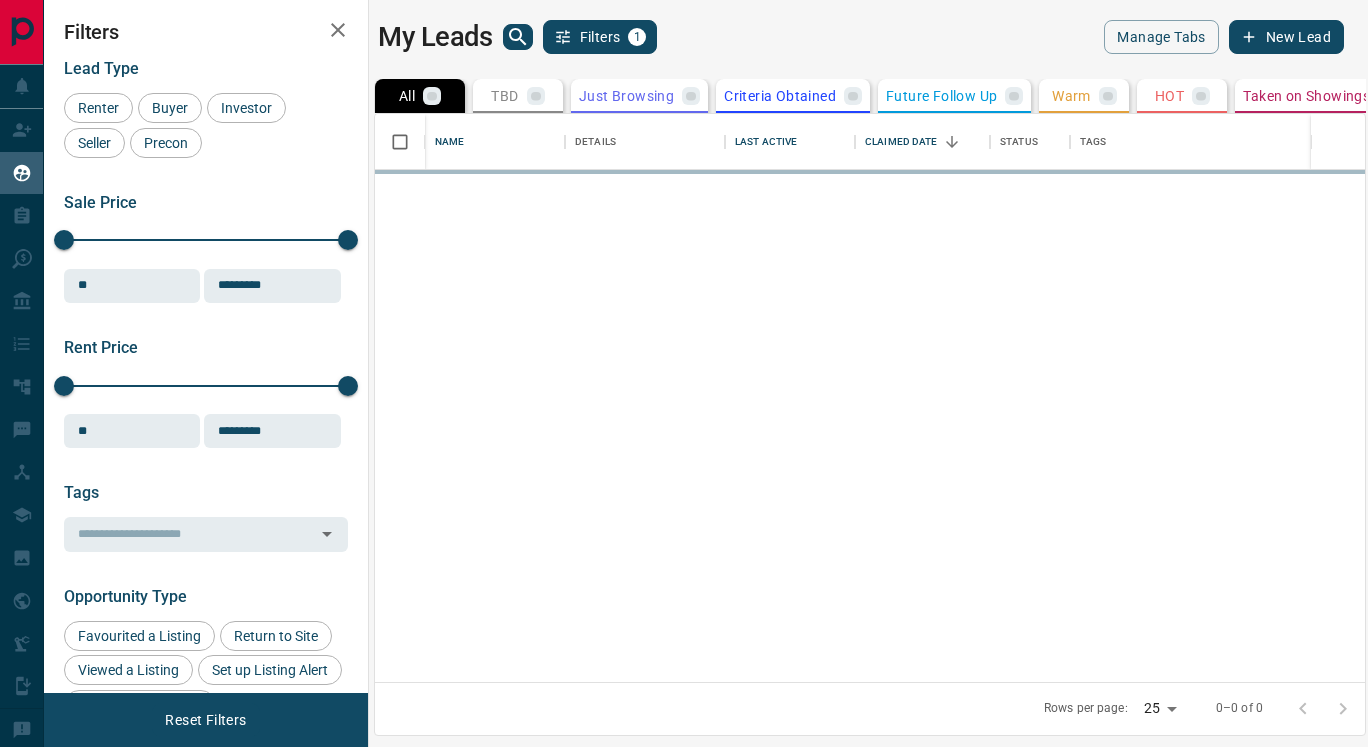 scroll, scrollTop: 0, scrollLeft: 0, axis: both 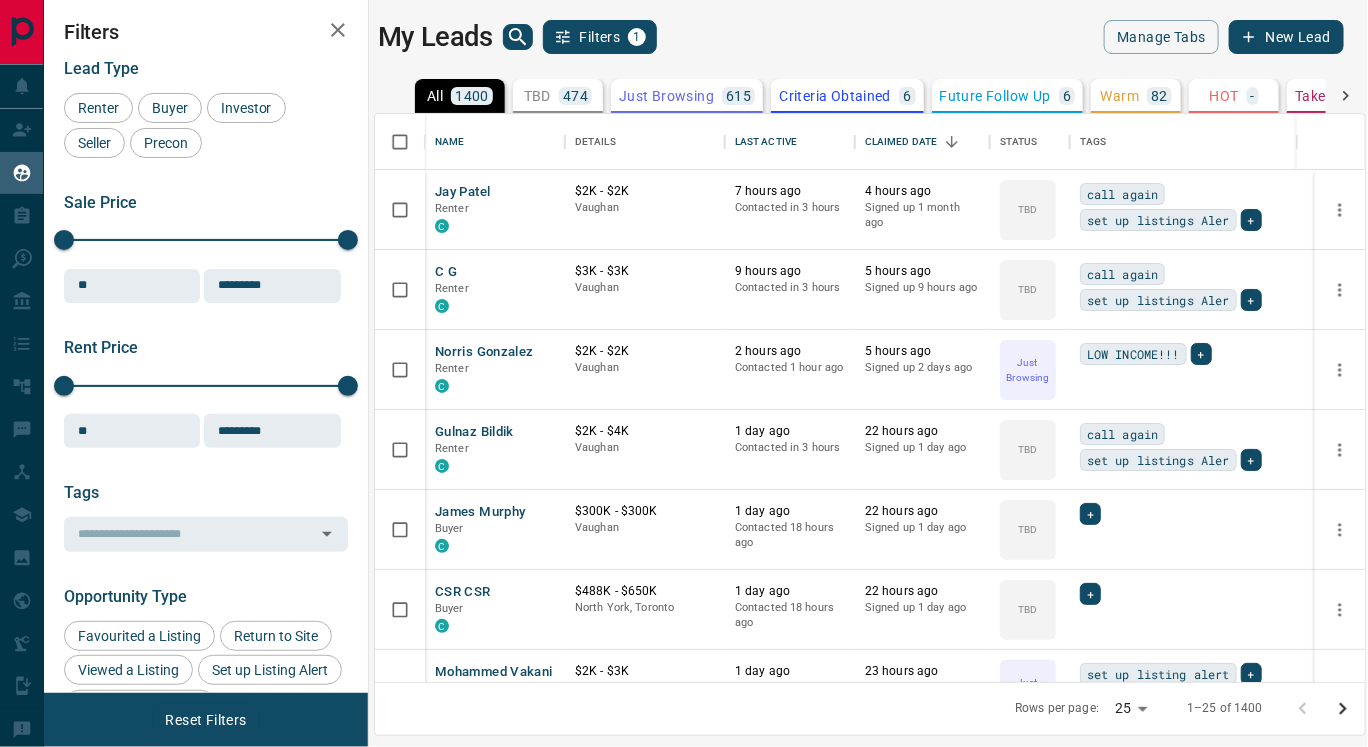 click on "TBD 474" at bounding box center (558, 96) 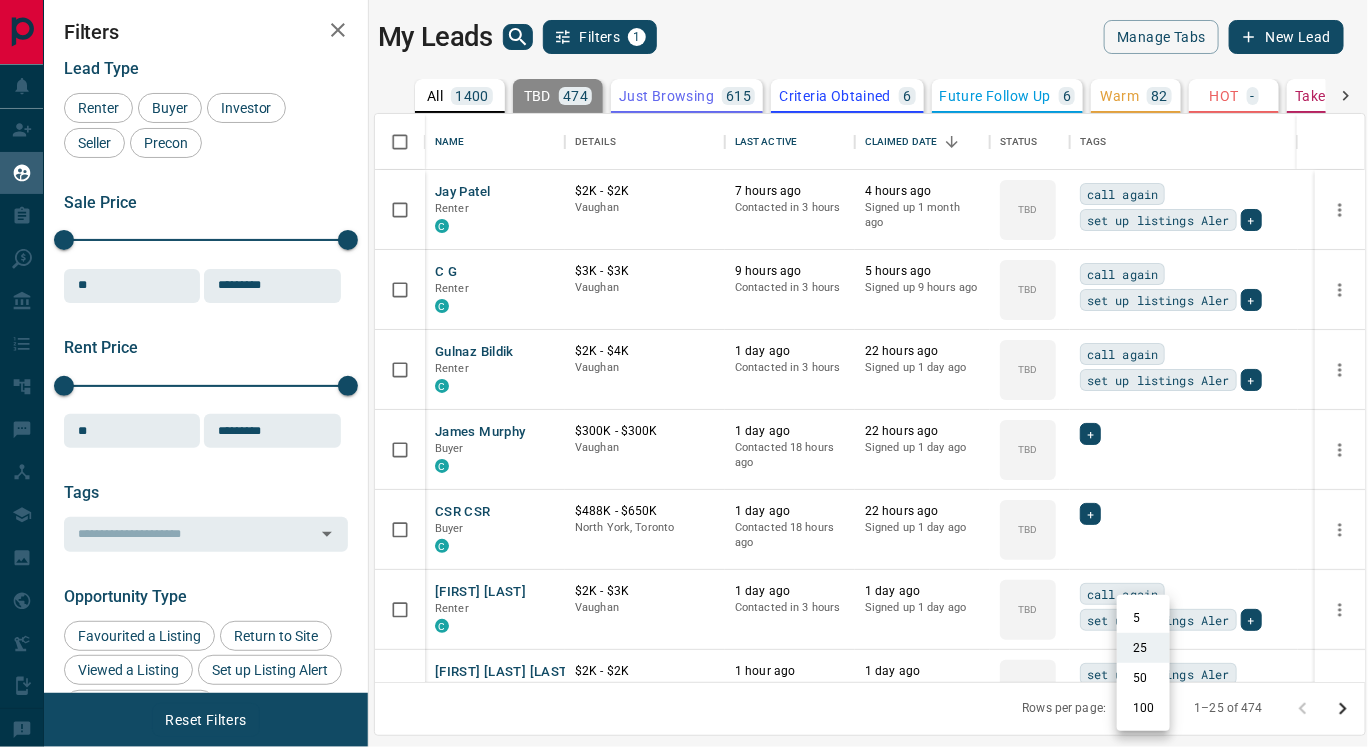 click on "Lead Transfers Claim Leads My Leads Tasks Opportunities Deals Campaigns Automations Messages Broker Bay Training Media Services Agent Resources Precon Worksheet Mobile Apps Disclosure Logout My Leads Filters 1 Manage Tabs New Lead All 1400 TBD 474 Do Not Contact - Not Responsive 142 Bogus 5 Just Browsing 615 Criteria Obtained 6 Future Follow Up 6 Warm 82 HOT - Taken on Showings - Submitted Offer - Client 70 Name Details Last Active Claimed Date Status Tags [FIRST] [LAST] Renter C $2K - $2K [CITY] 7 hours ago Contacted in 3 hours 4 hours ago Signed up 1 month ago TBD call again set up listings Aler + C G Renter C $3K - $3K [CITY] 9 hours ago Contacted in 3 hours 5 hours ago Signed up 9 hours ago TBD call again set up listings Aler + [FIRST] [LAST] Renter C $2K - $4K [CITY] 1 day ago Contacted in 3 hours 22 hours ago Signed up 1 day ago TBD call again set up listings Aler + [FIRST] [LAST] Buyer C $300K - $300K [CITY] 1 day ago Contacted 18 hours ago 22 hours ago Signed up 1 day ago TBD + CSR CSR Buyer C 1 day ago +" at bounding box center [684, 361] 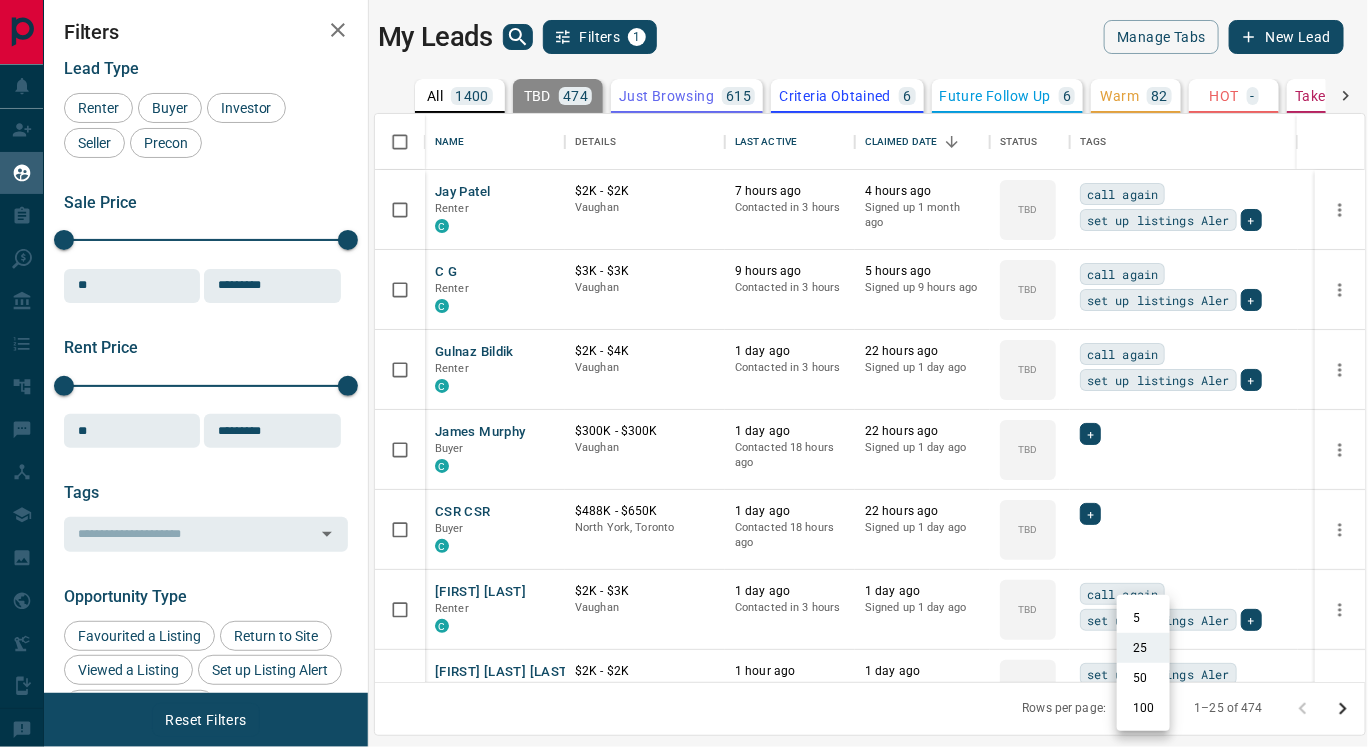 click on "100" at bounding box center (1143, 708) 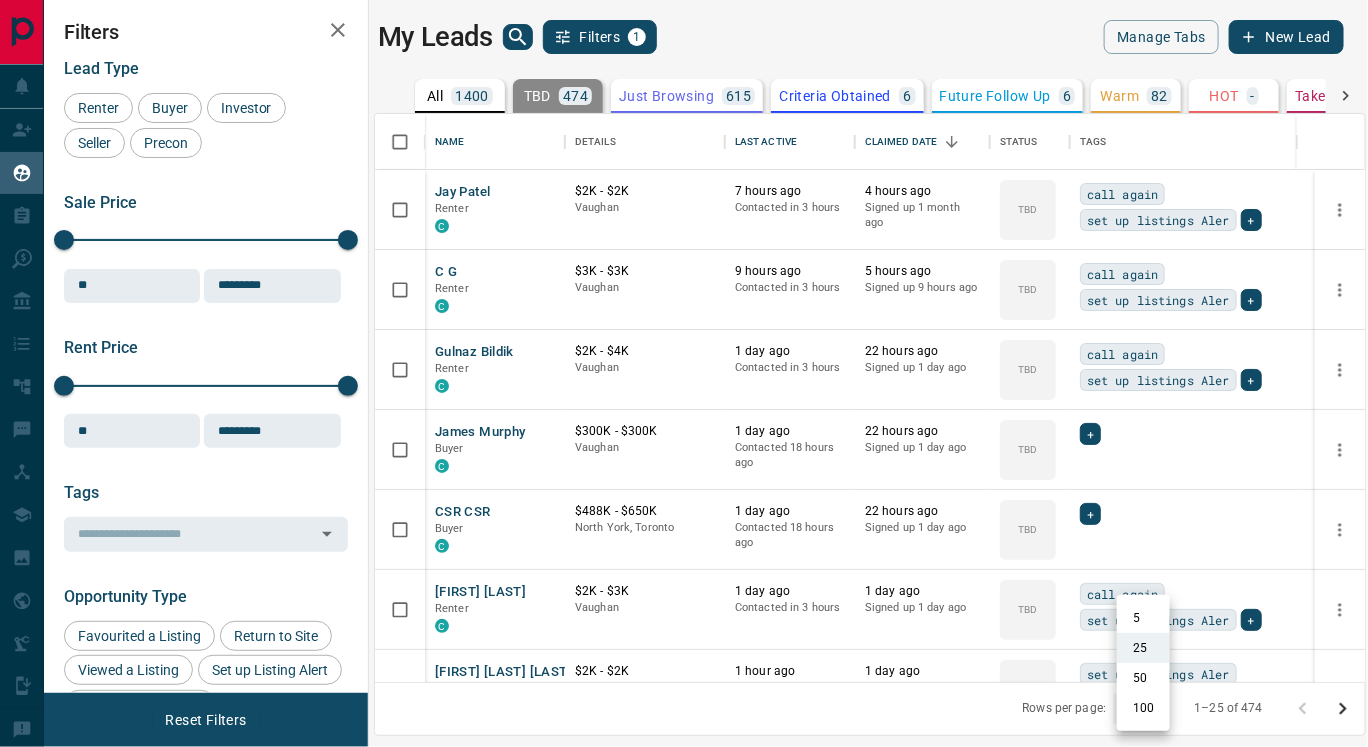 type on "***" 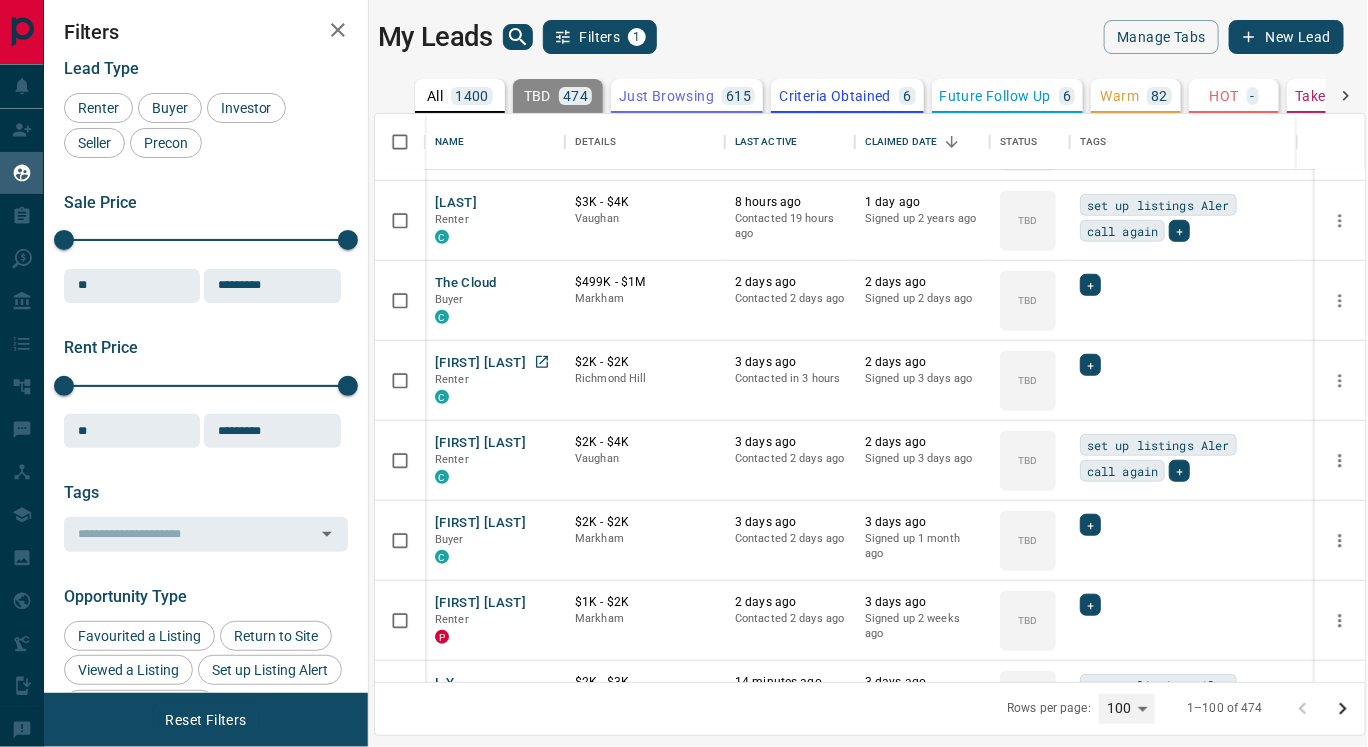 scroll, scrollTop: 550, scrollLeft: 0, axis: vertical 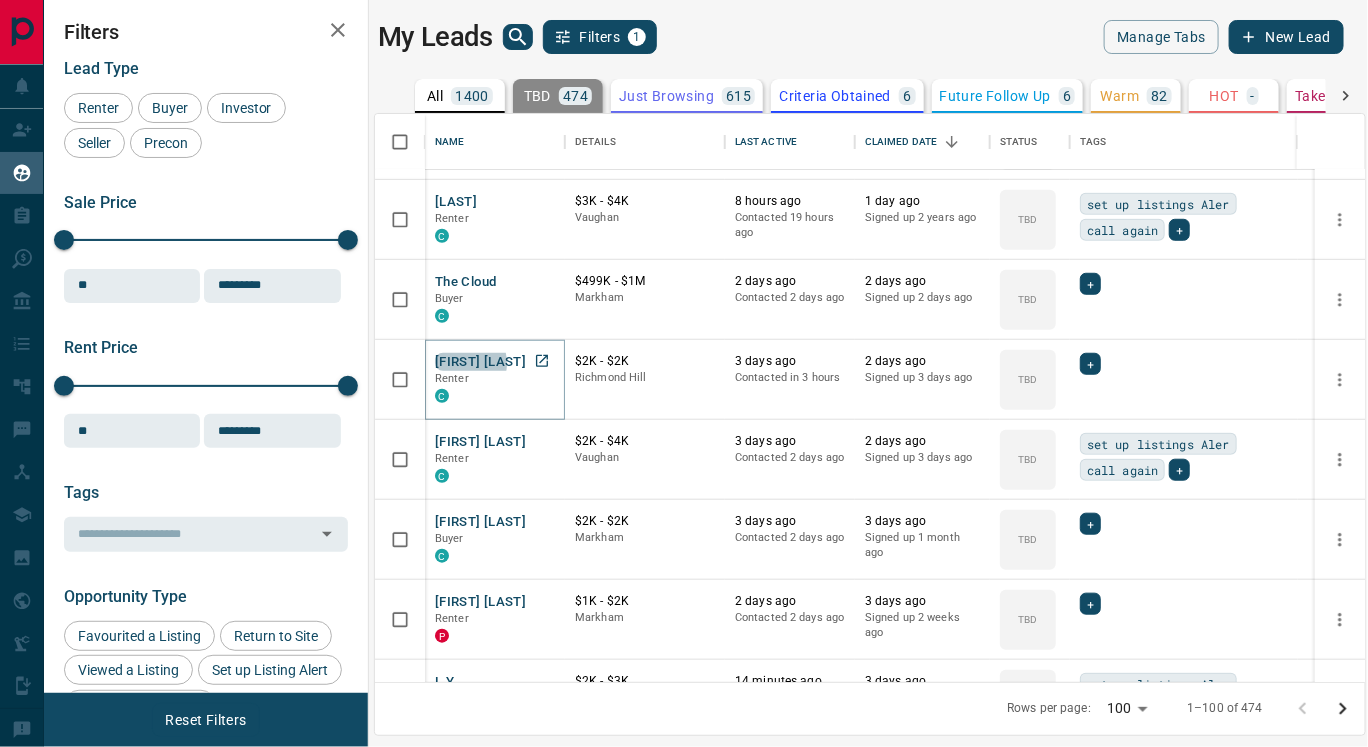 click on "[FIRST] [LAST]" at bounding box center [480, 362] 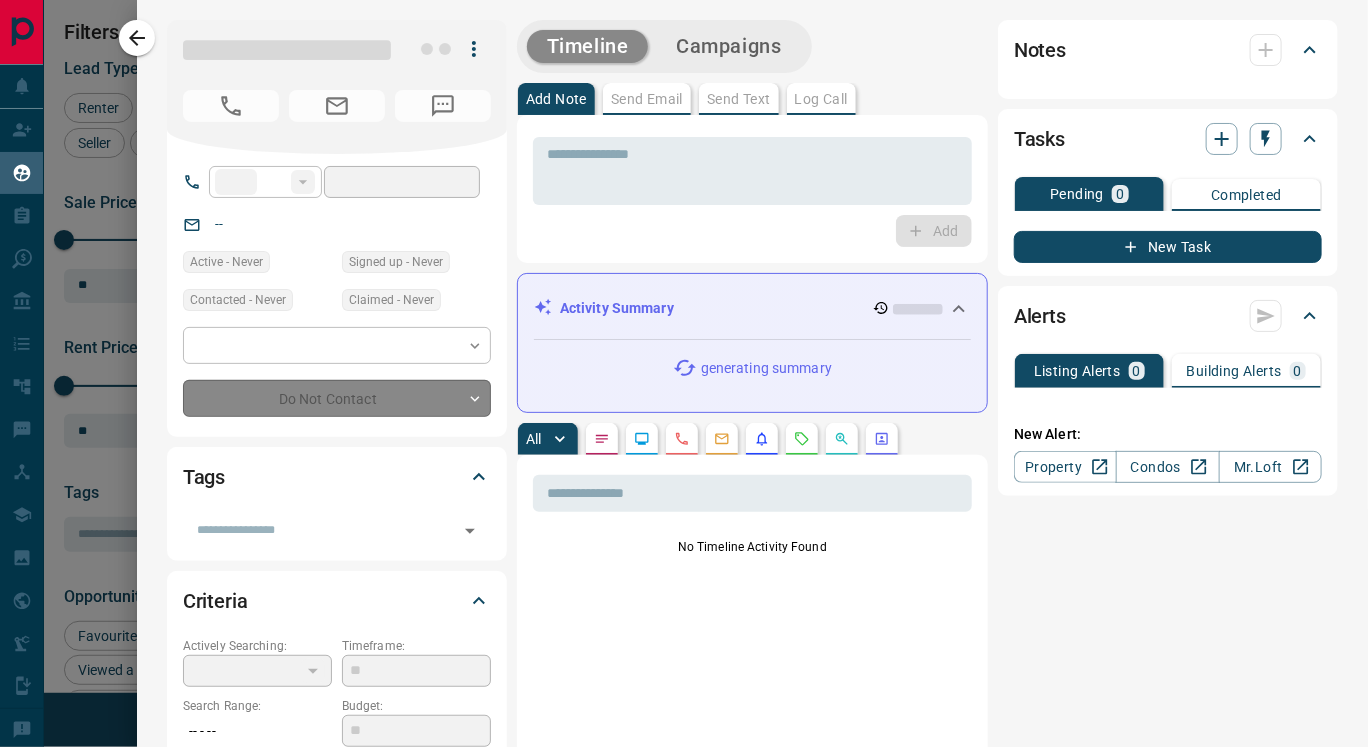 type on "**" 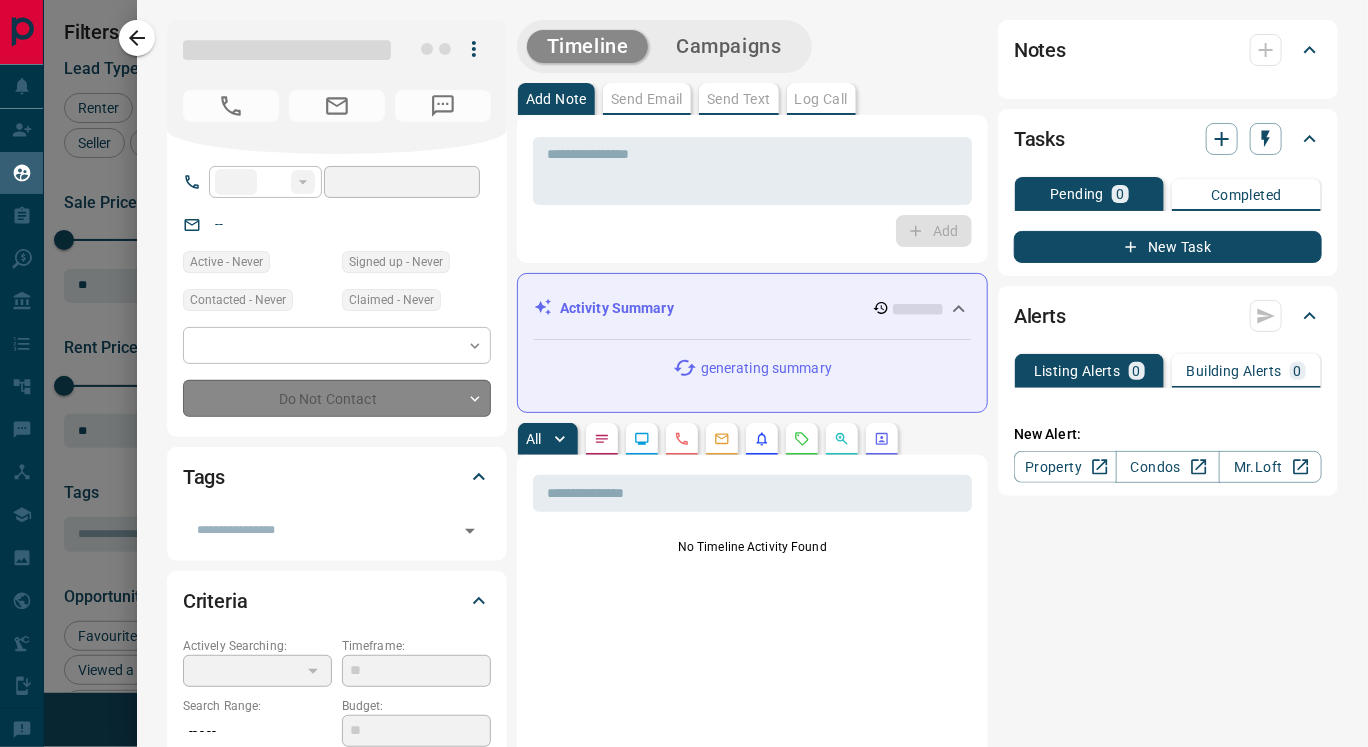 type on "**********" 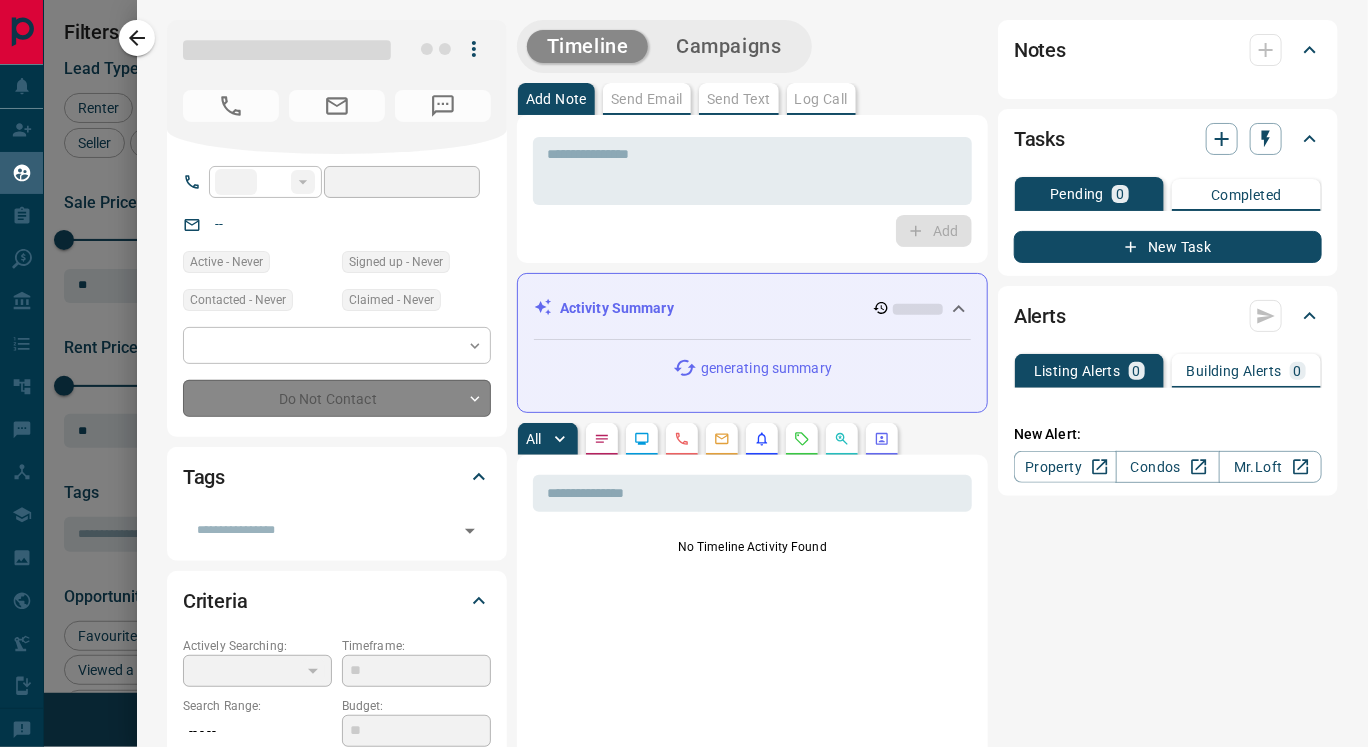 type on "**" 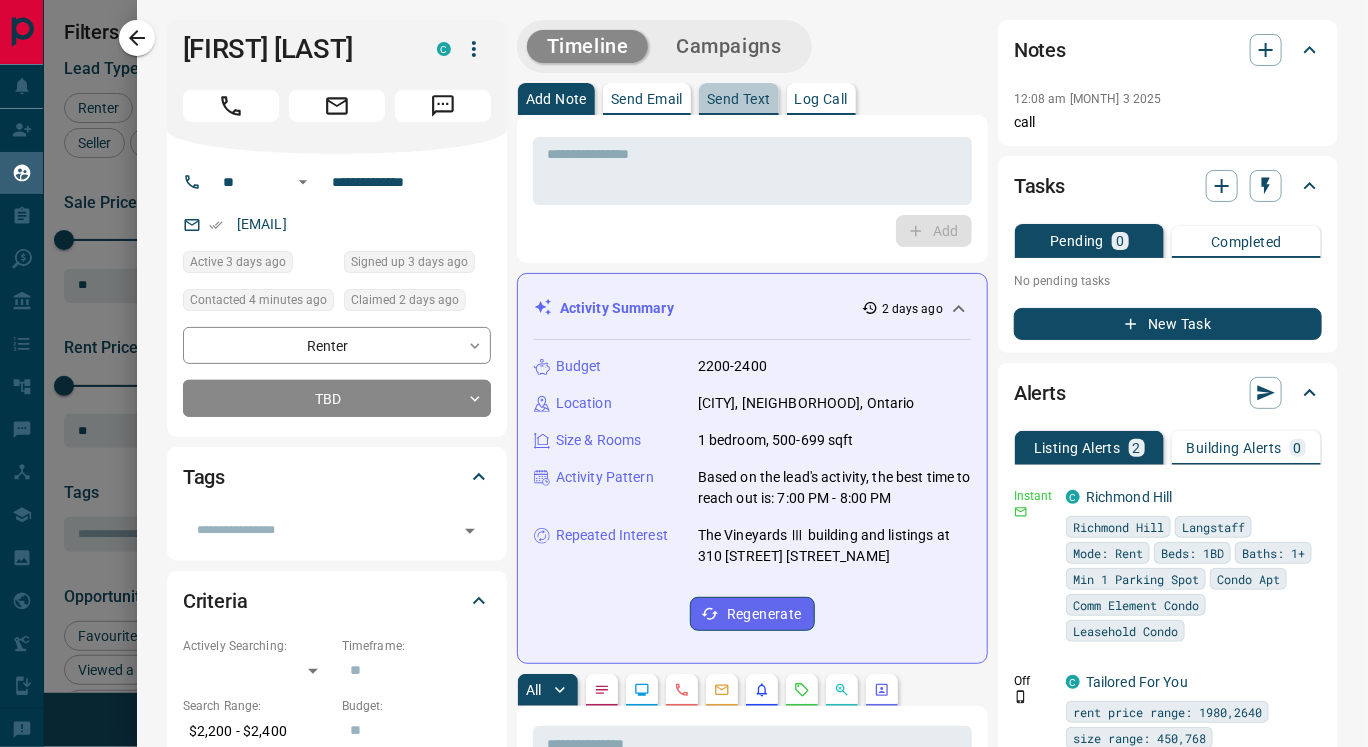 click on "Send Text" at bounding box center [739, 99] 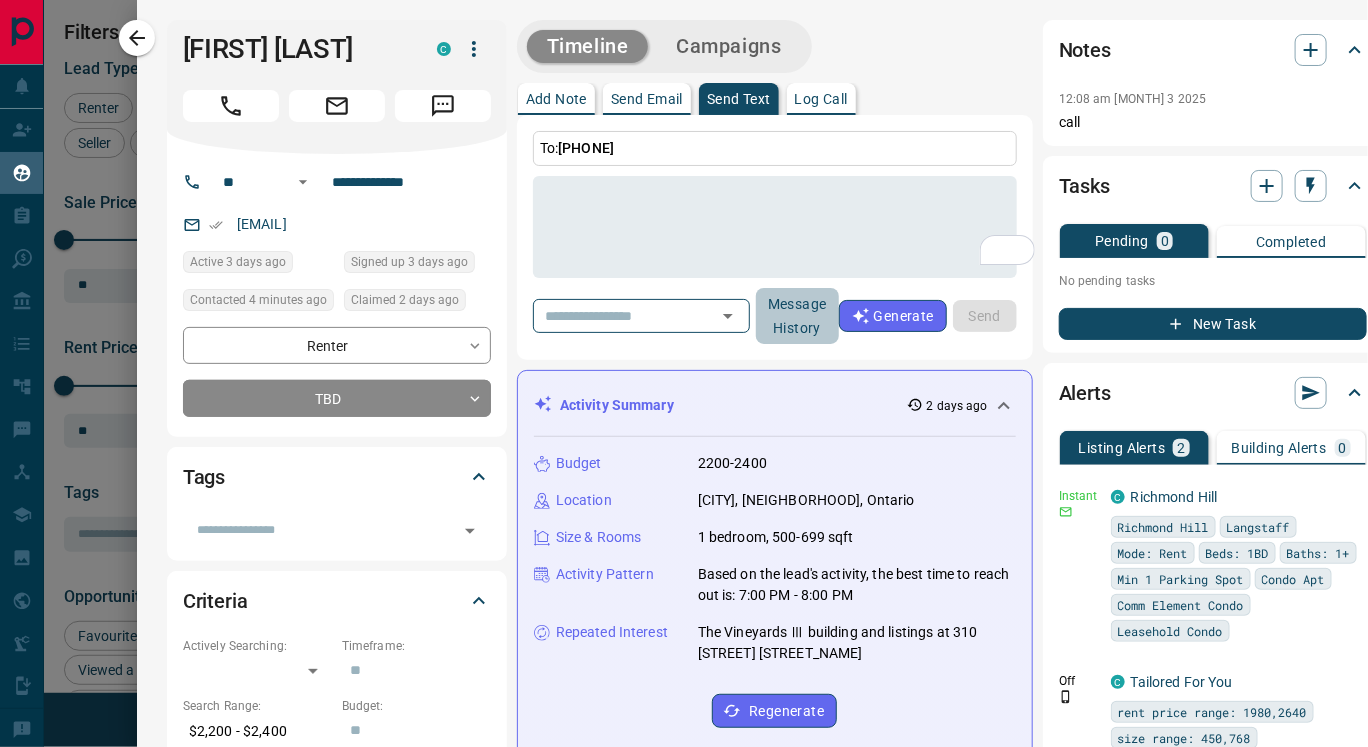 click on "Message History" at bounding box center [797, 316] 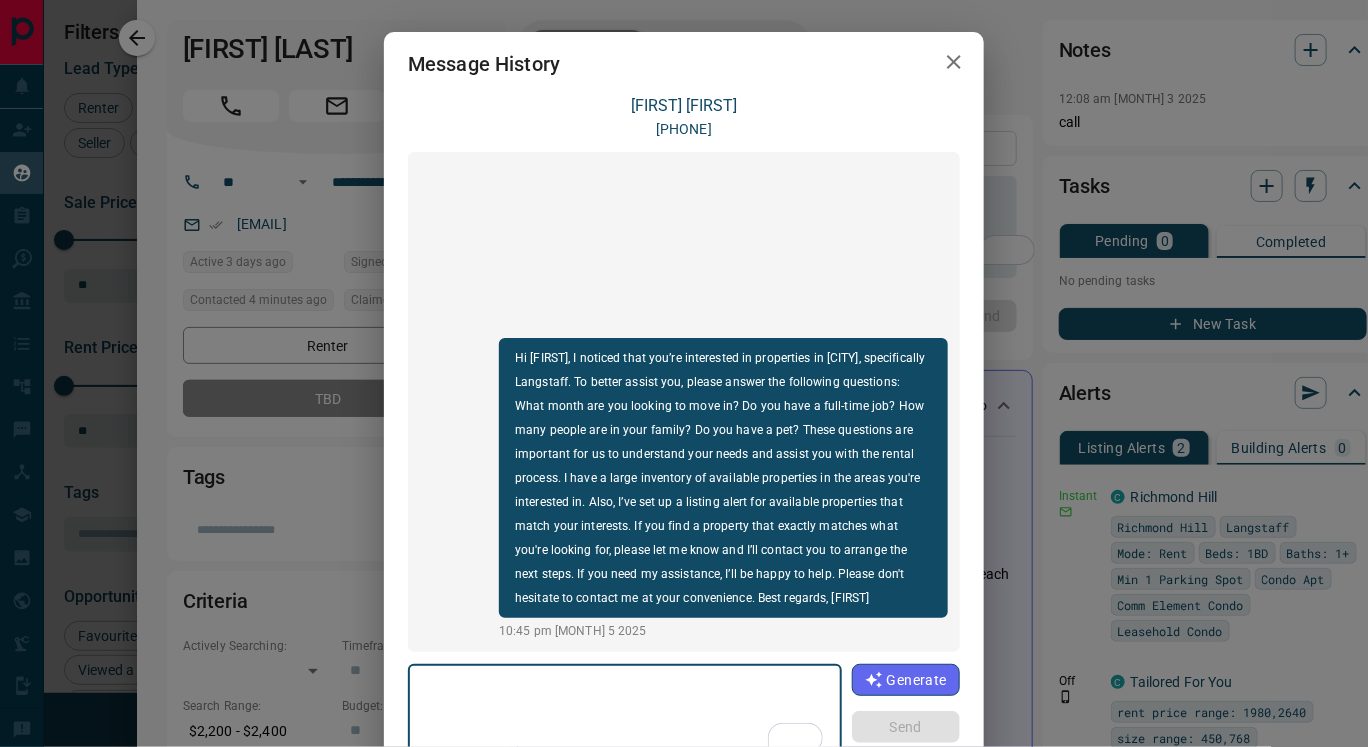 click 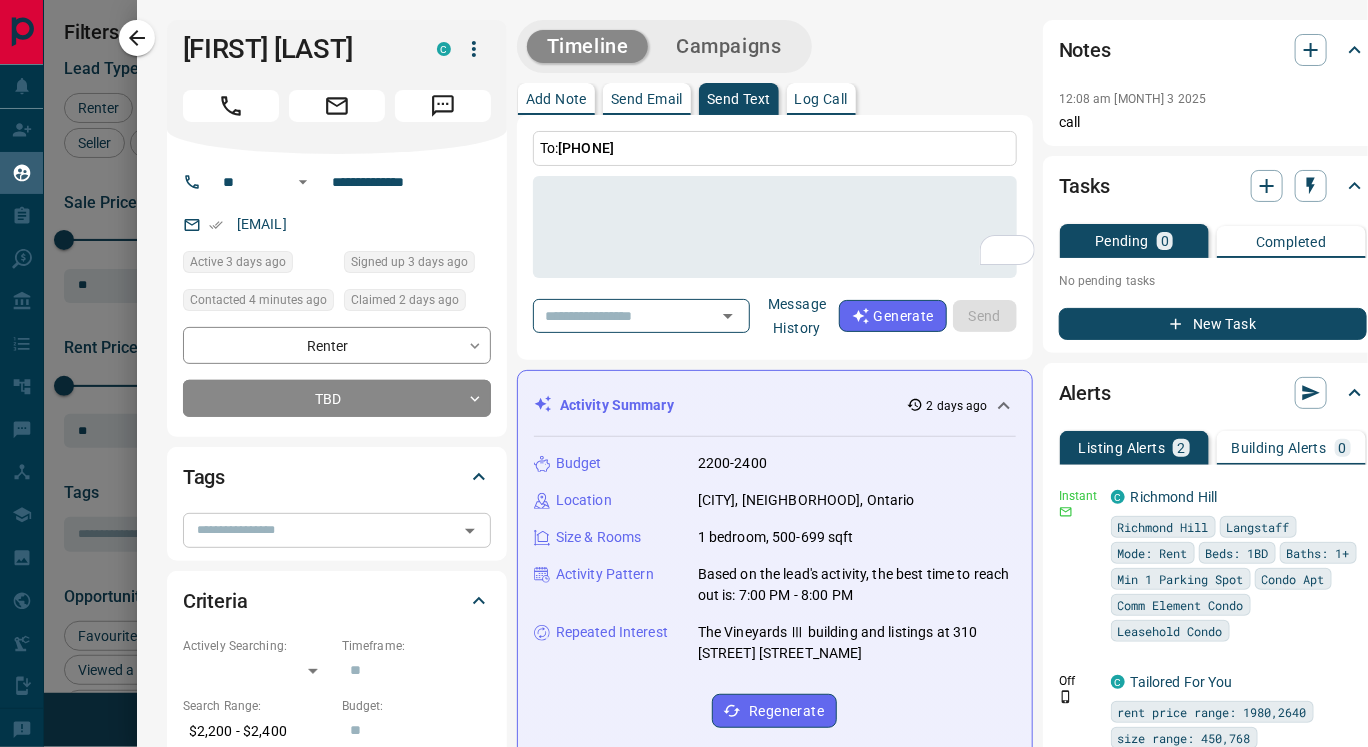 click at bounding box center [320, 530] 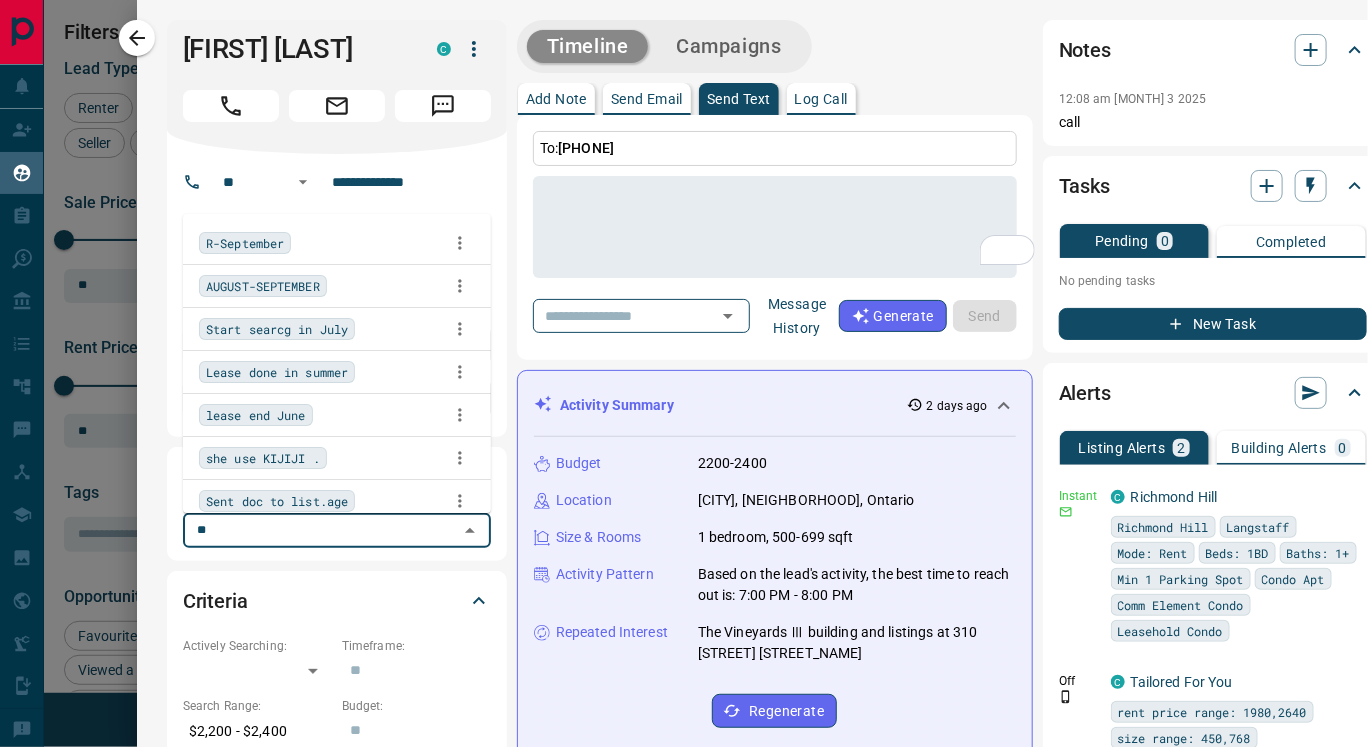 type on "***" 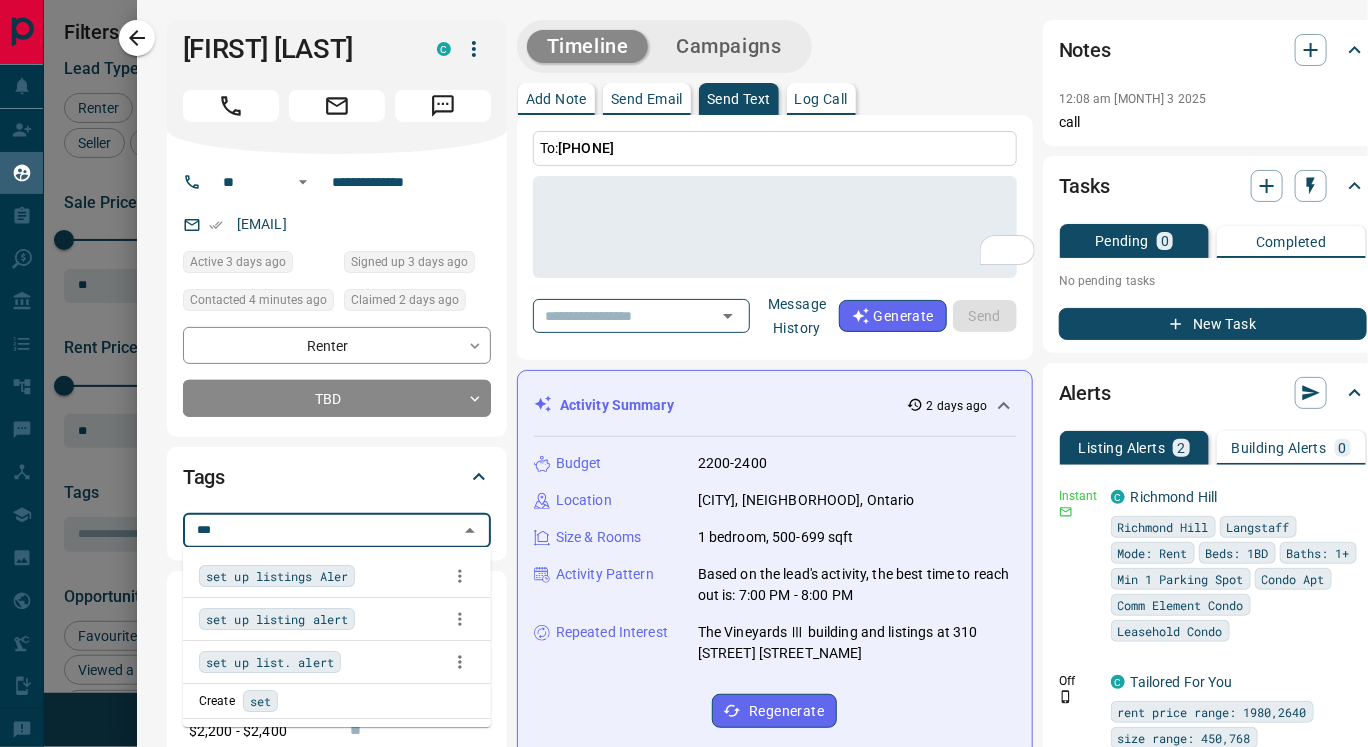 click on "set up listings Aler" at bounding box center [277, 576] 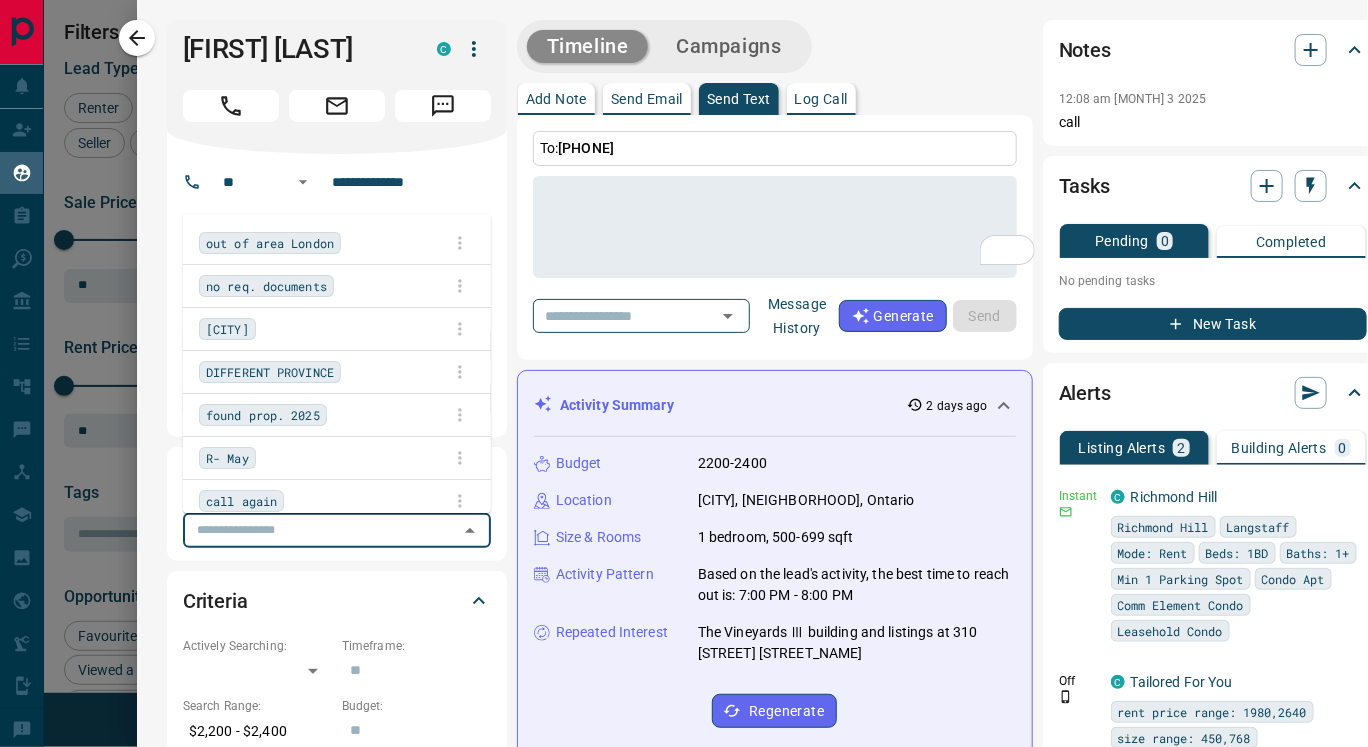 scroll, scrollTop: 552, scrollLeft: 973, axis: both 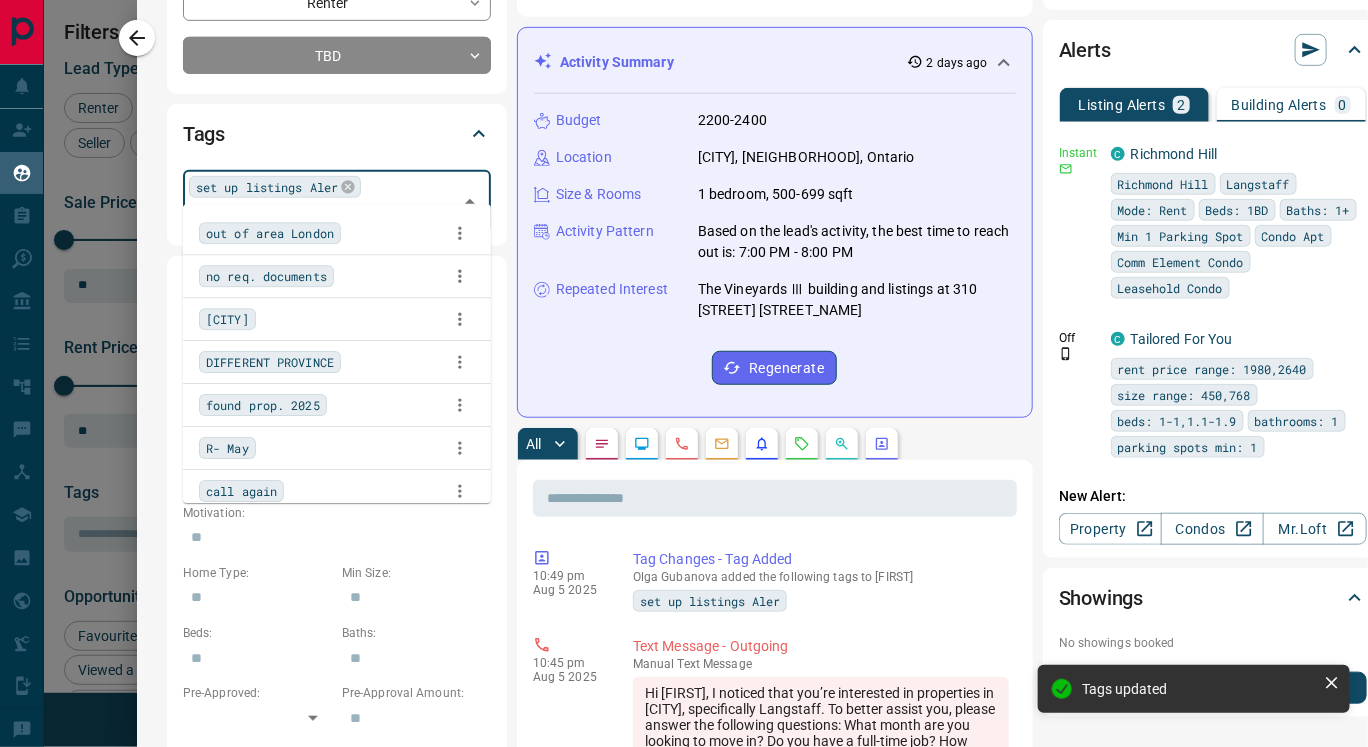 click at bounding box center (642, 444) 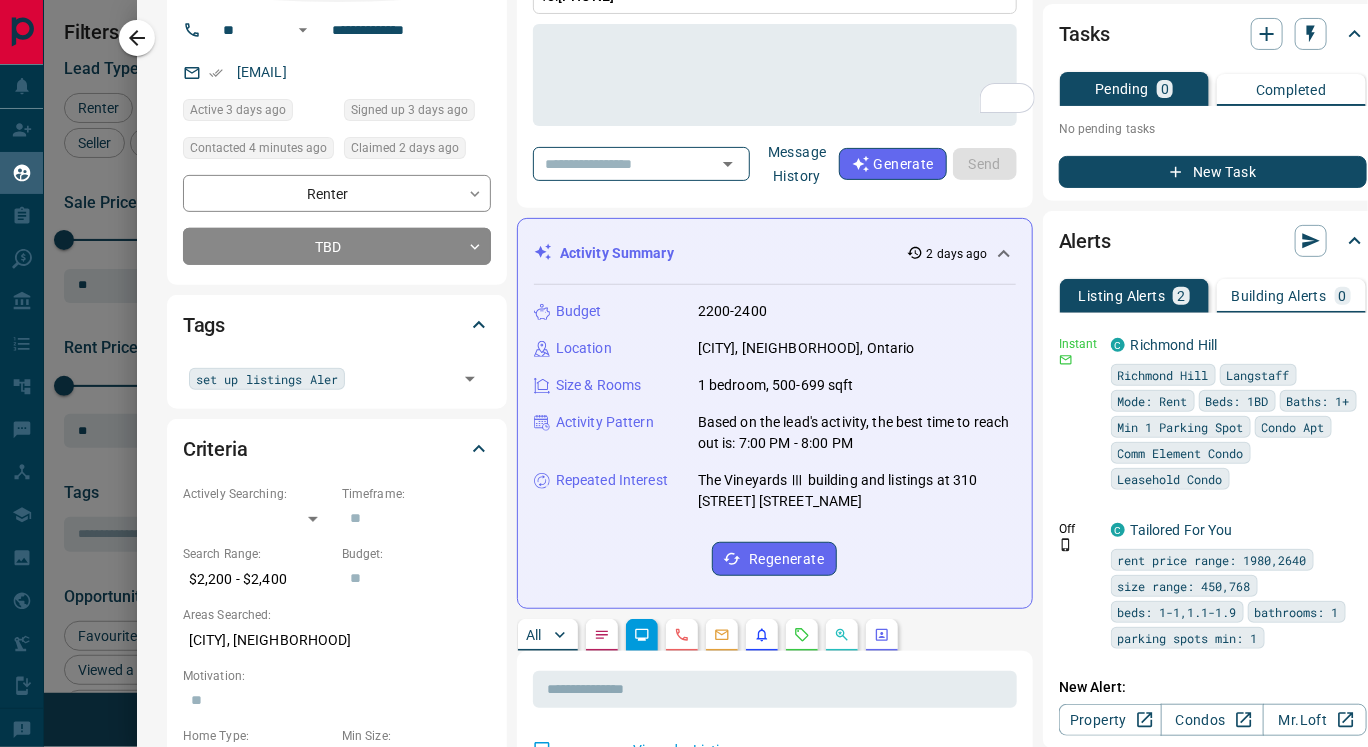 scroll, scrollTop: 147, scrollLeft: 0, axis: vertical 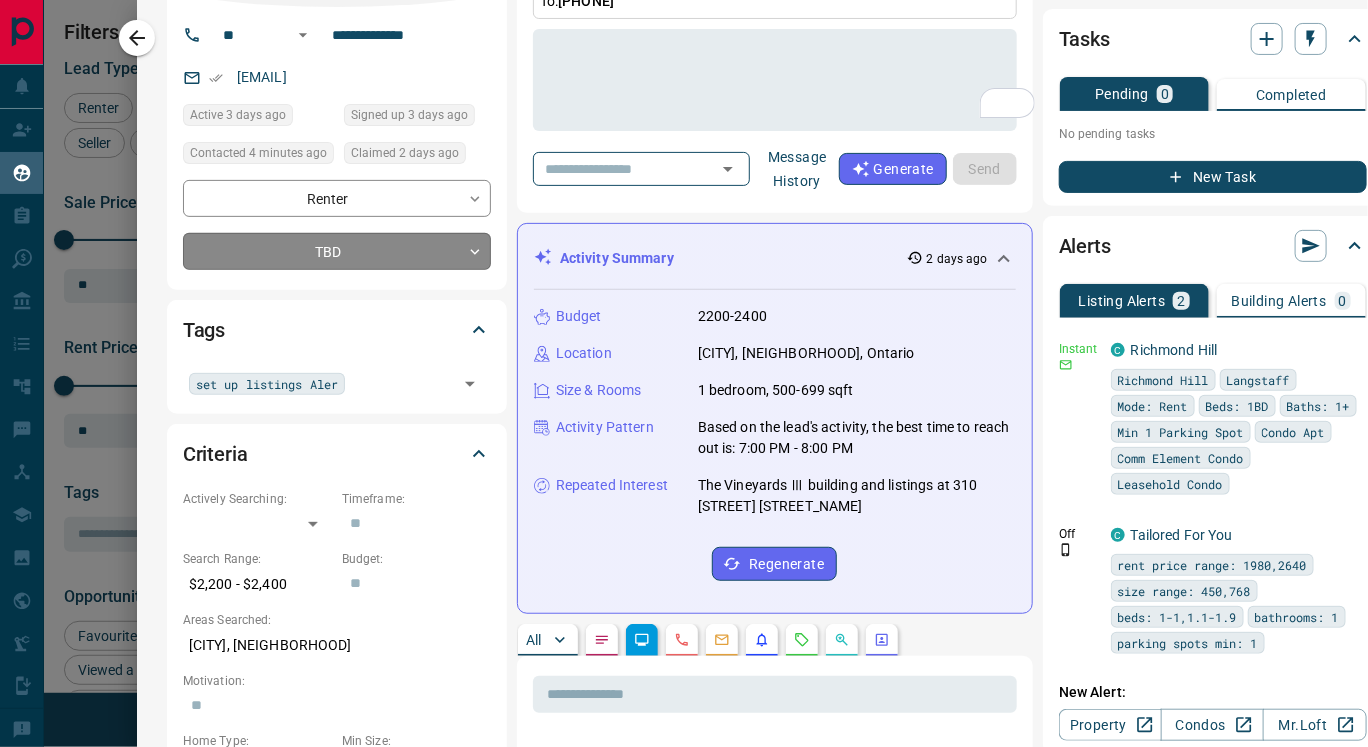 click on "Lead Transfers Claim Leads My Leads Tasks Opportunities Deals Campaigns Automations Messages Broker Bay Training Media Services Agent Resources Precon Worksheet Mobile Apps Disclosure Logout My Leads Filters 1 Manage Tabs New Lead All 1400 TBD 474 Do Not Contact - Not Responsive 142 Bogus 5 Just Browsing 615 Criteria Obtained 6 Future Follow Up 6 Warm 82 HOT - Taken on Showings - Submitted Offer - Client 70 Name Details Last Active Claimed Date Status Tags CSR CSR Buyer C $488K - $650K [CITY], [CITY] 1 day ago Contacted 18 hours ago 22 hours ago Signed up 1 day ago TBD + [FIRST] [LAST] Renter C $2K - $3K [CITY] 1 day ago Contacted in 3 hours 1 day ago Signed up 1 day ago TBD set up listings Aler call again + [FIRST] [LAST] Buyer, Renter C $2K - $2K [CITY] 1 hour ago Contacted 19 hours ago 1 day ago Signed up 3 years ago TBD set up listings Aler call again + [FIRST] Renter C $3K - $4K [CITY] 8 hours ago Contacted 19 hours ago 1 day ago Signed up 2 years ago TBD set up listings Aler call again +" at bounding box center (684, 361) 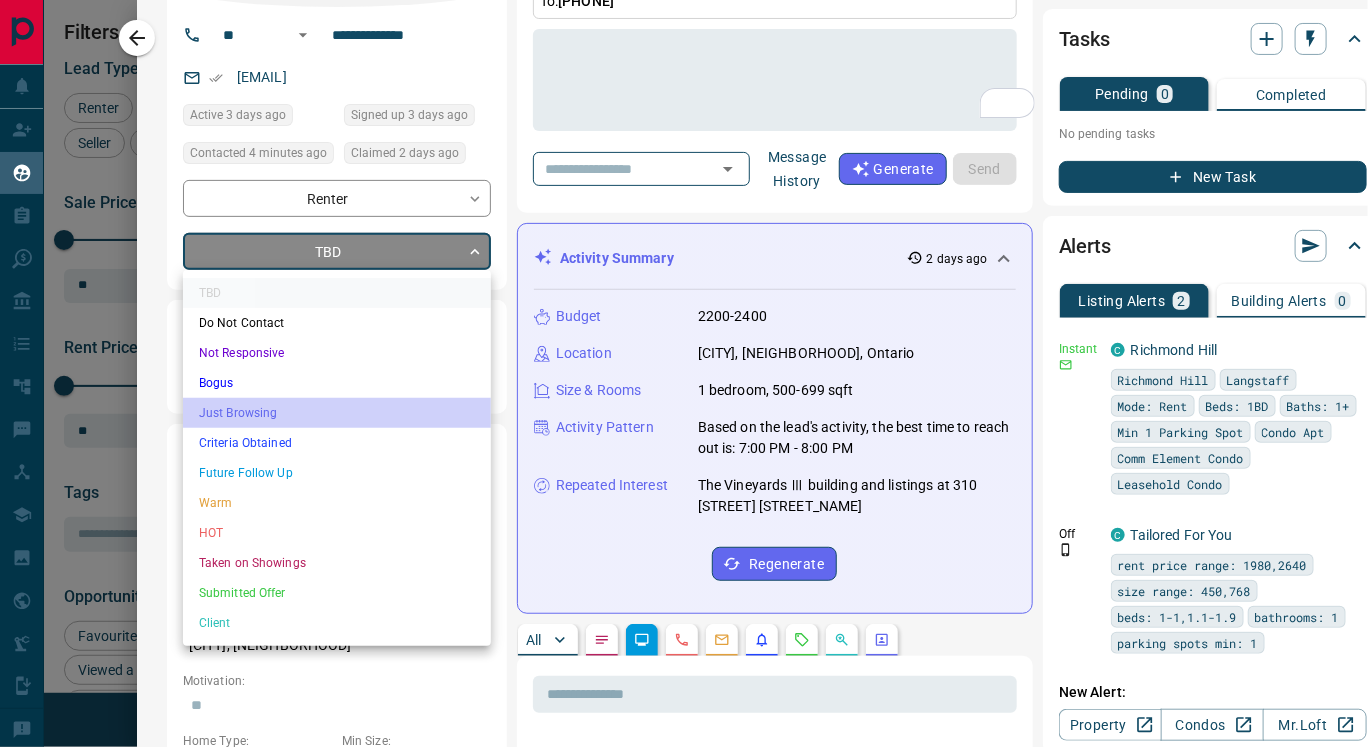 click on "Just Browsing" at bounding box center (337, 413) 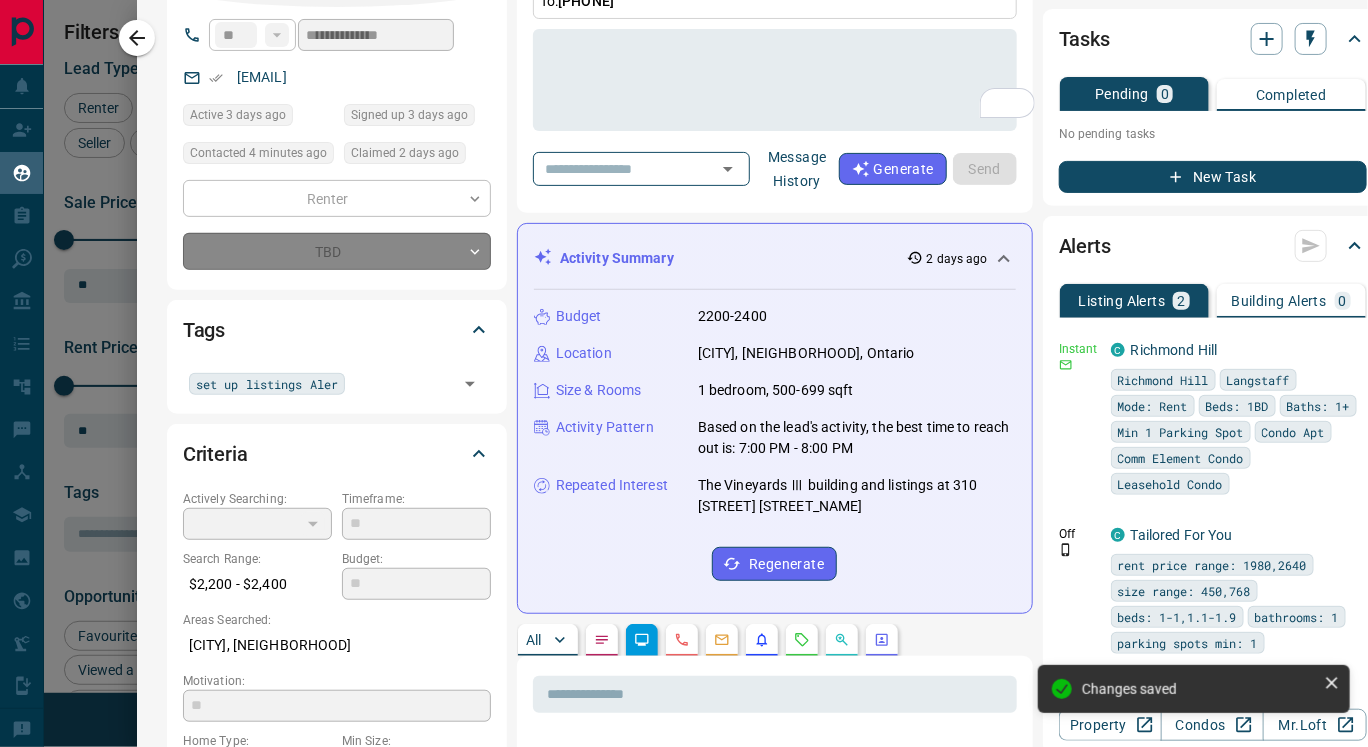 type on "*" 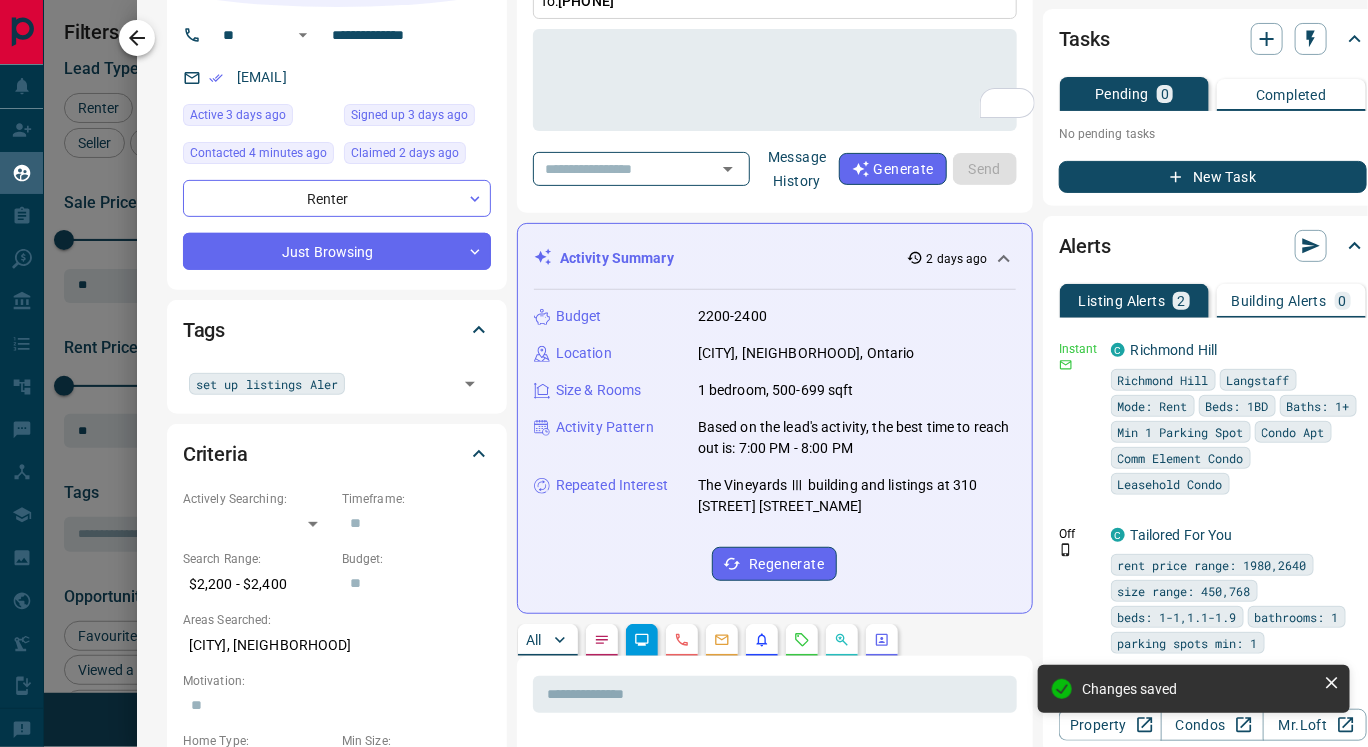 click 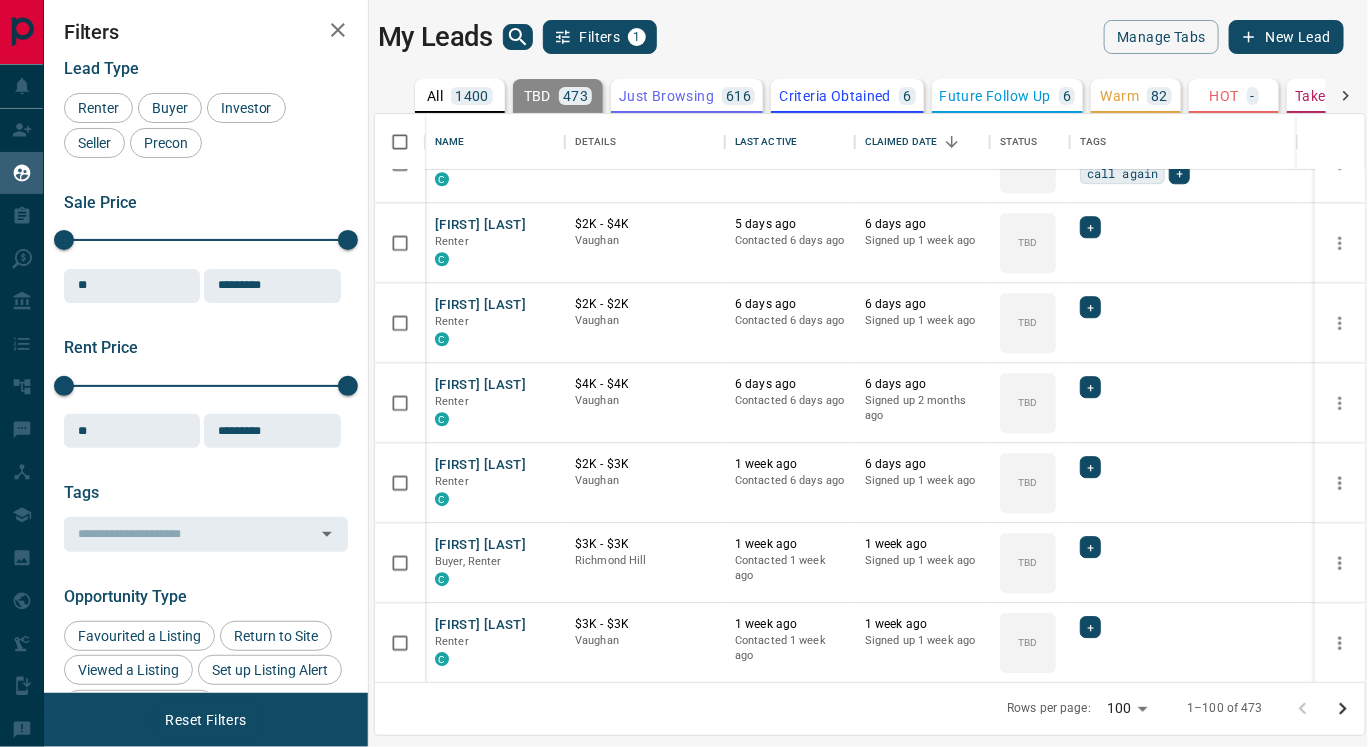 scroll, scrollTop: 2047, scrollLeft: 0, axis: vertical 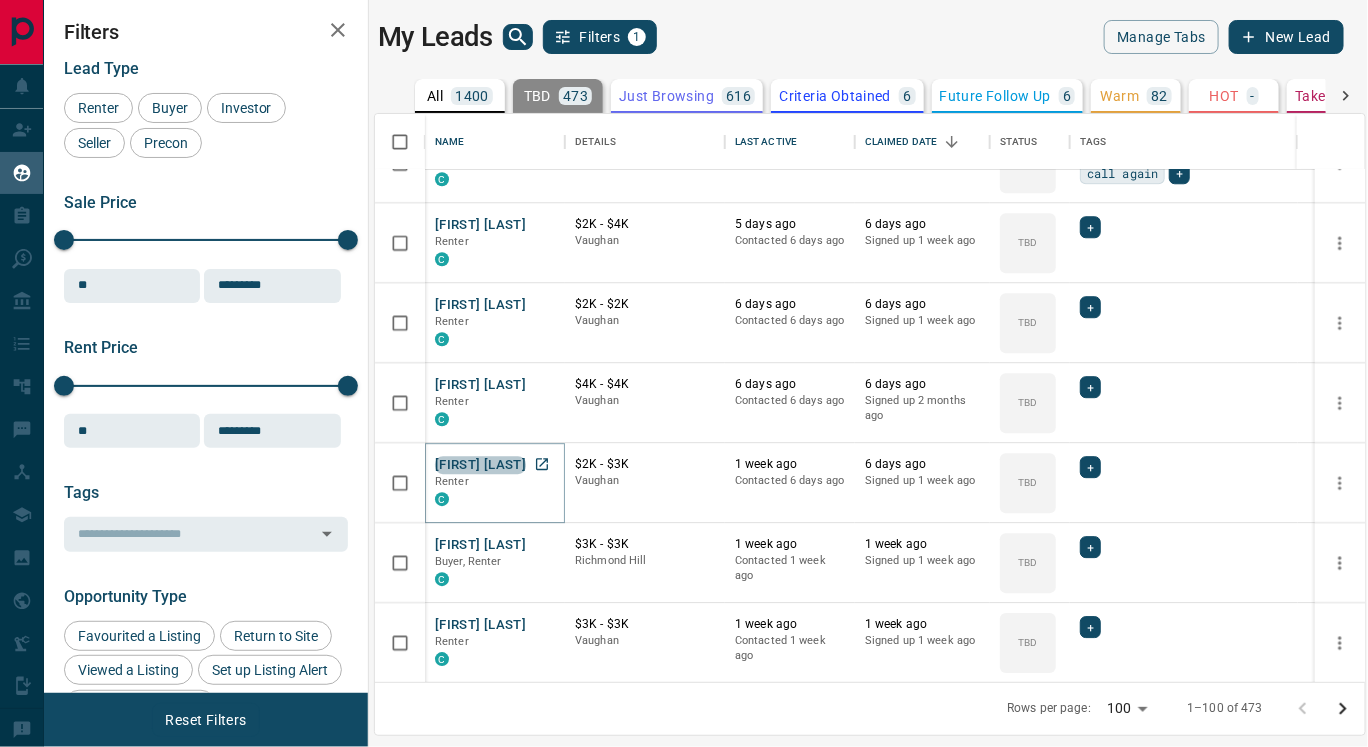 click on "[FIRST] [LAST]" at bounding box center (480, 465) 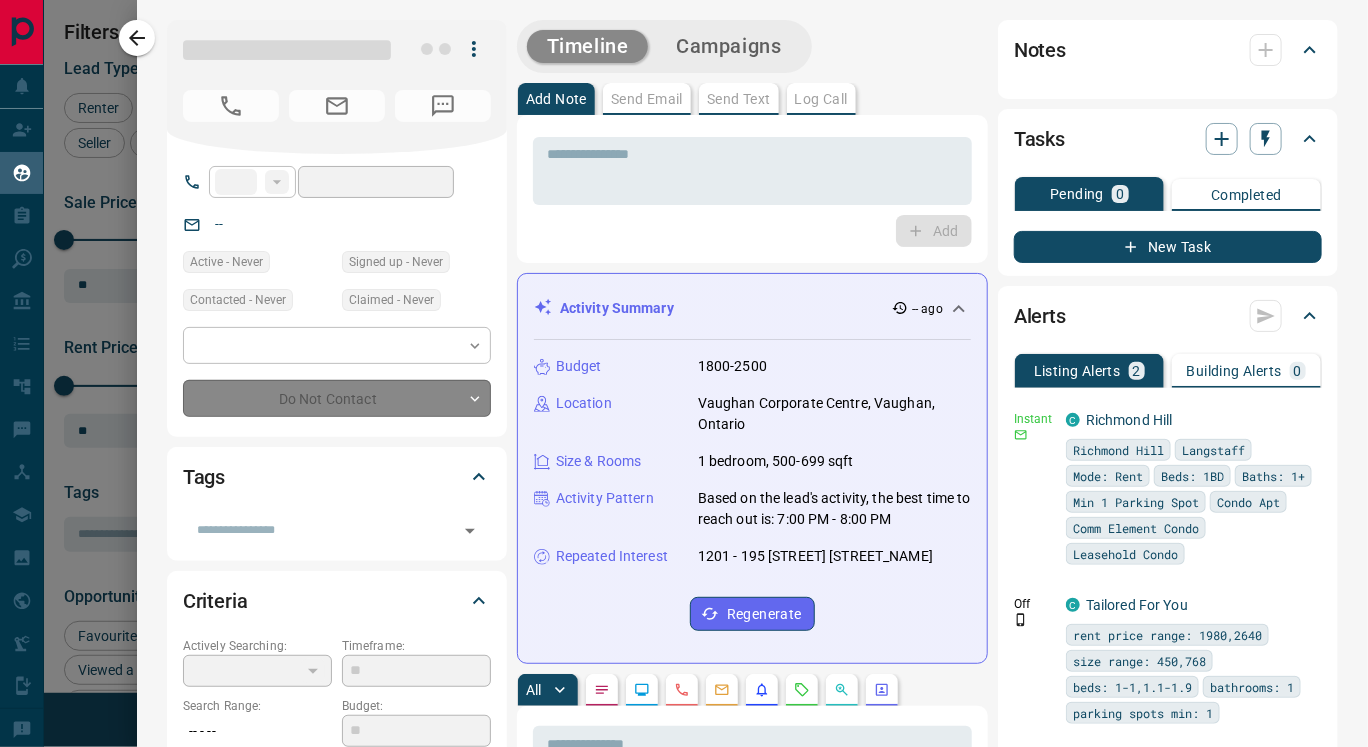 type on "**" 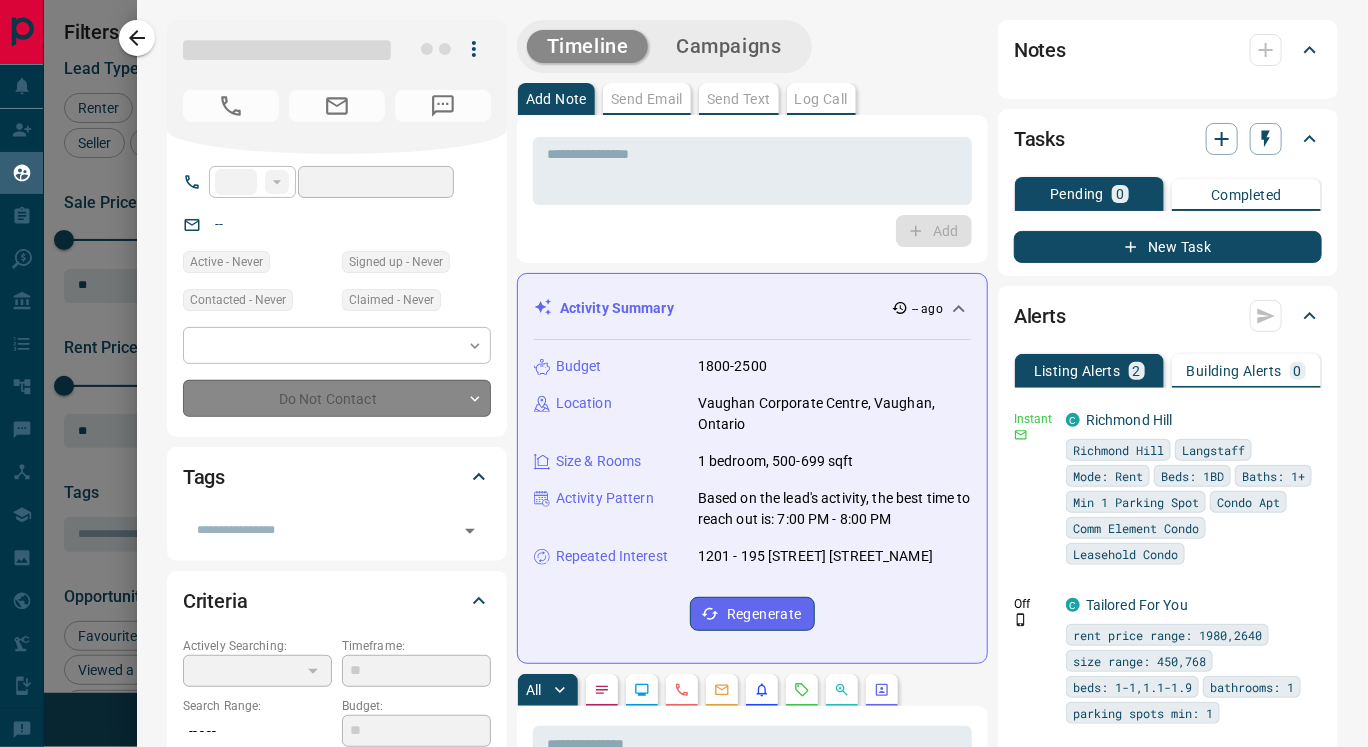 type on "**********" 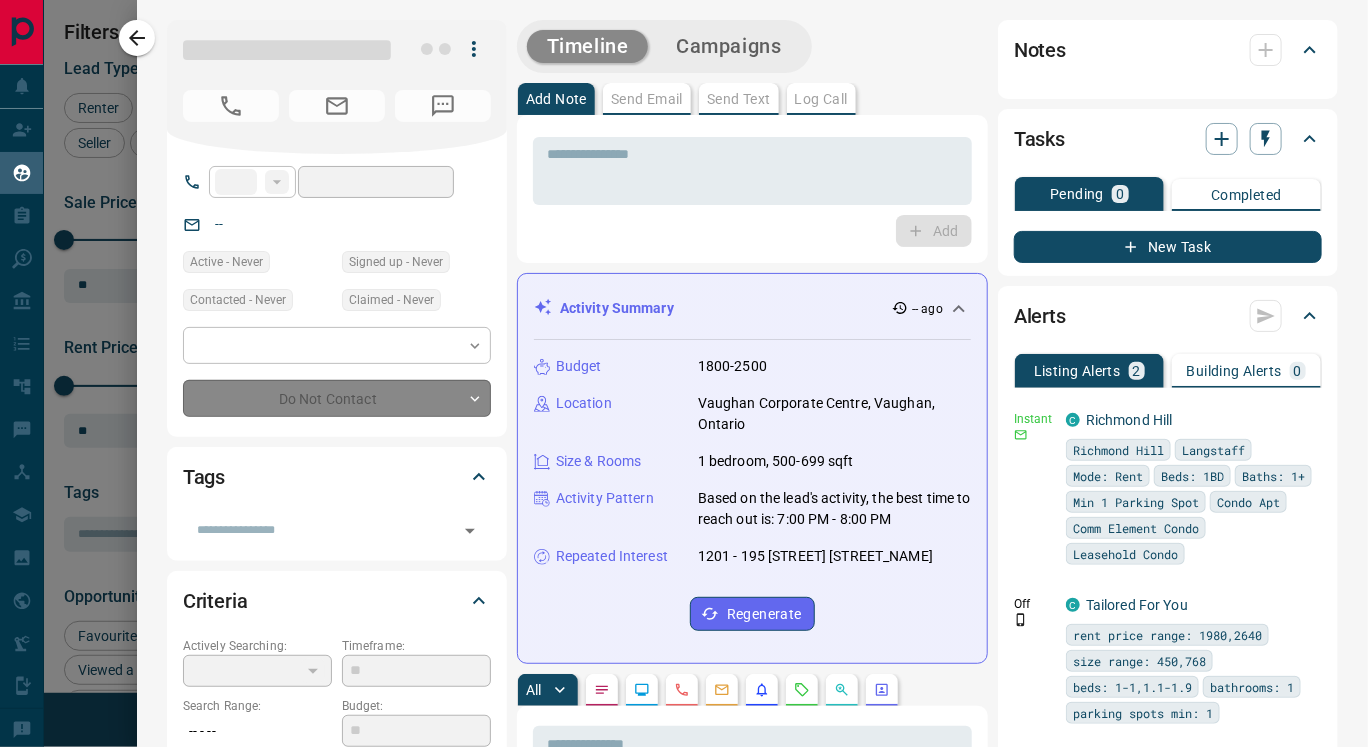 type on "**********" 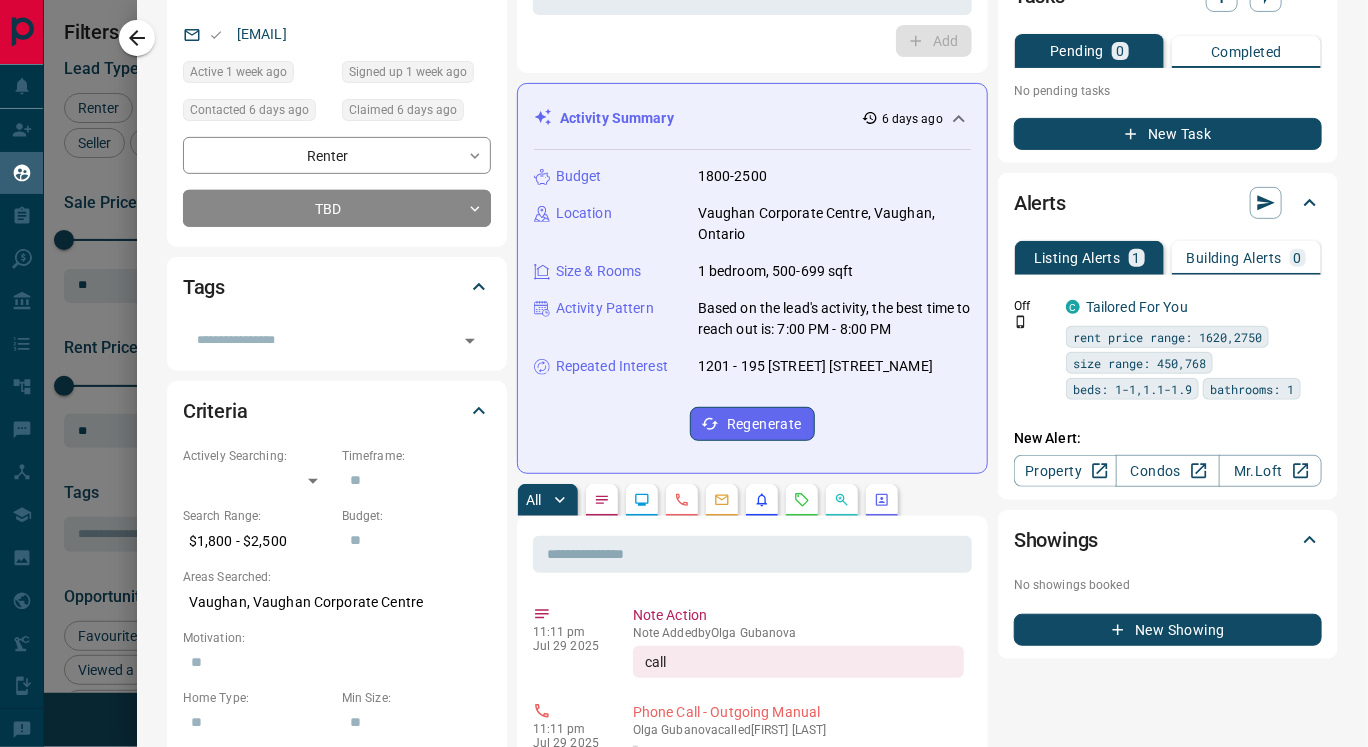 scroll, scrollTop: 192, scrollLeft: 0, axis: vertical 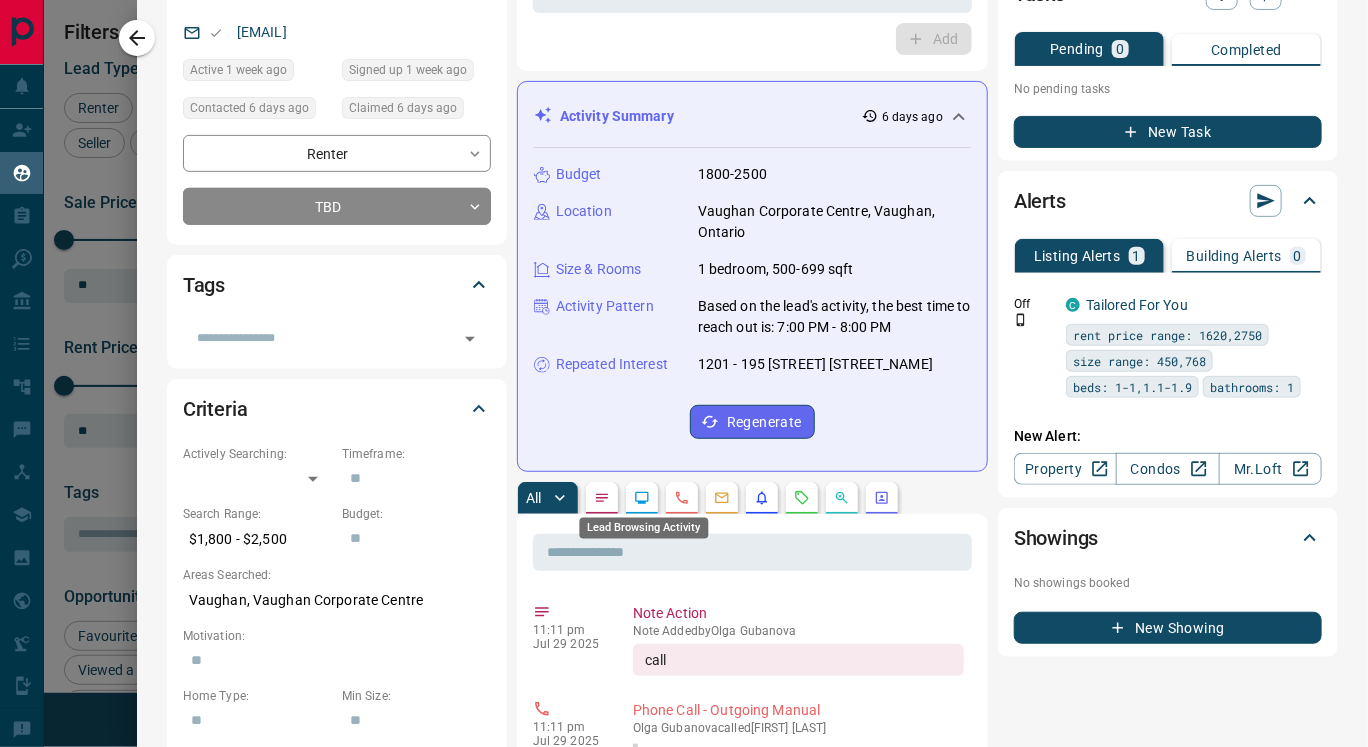 click 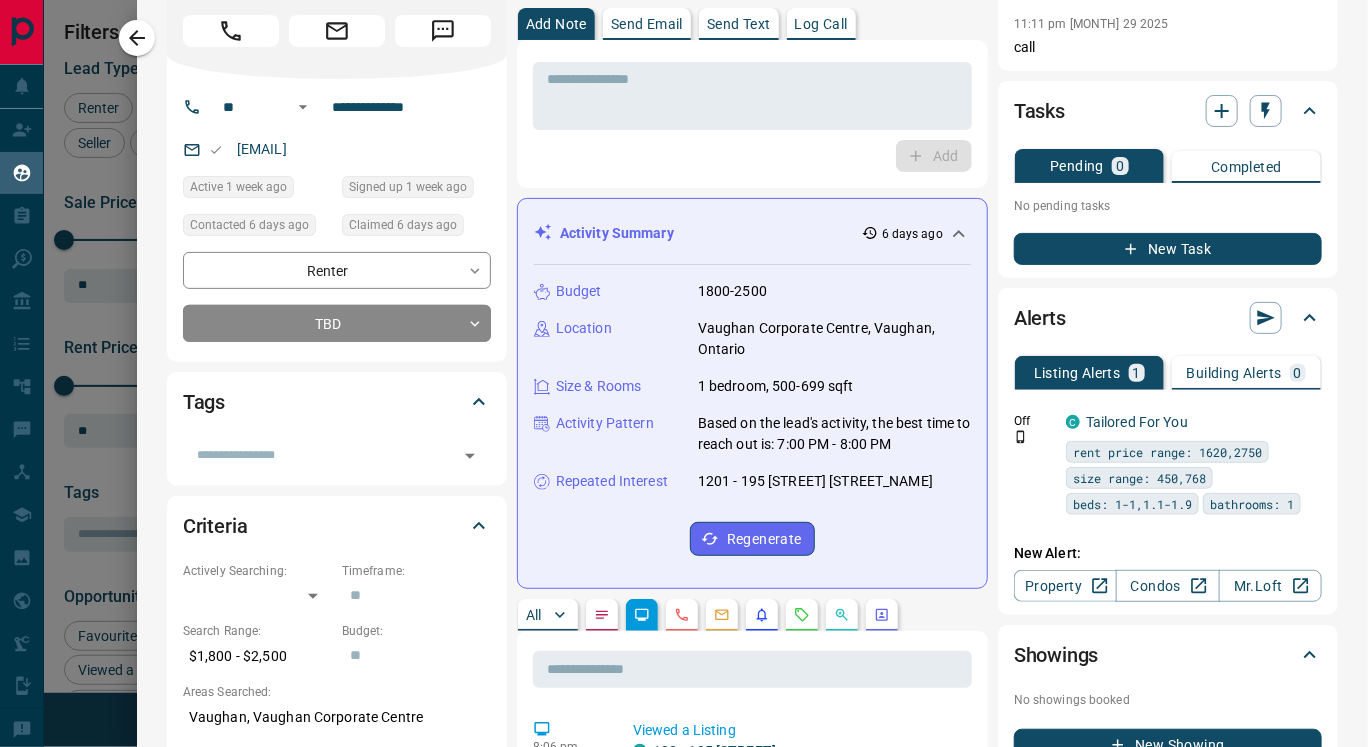 scroll, scrollTop: 0, scrollLeft: 0, axis: both 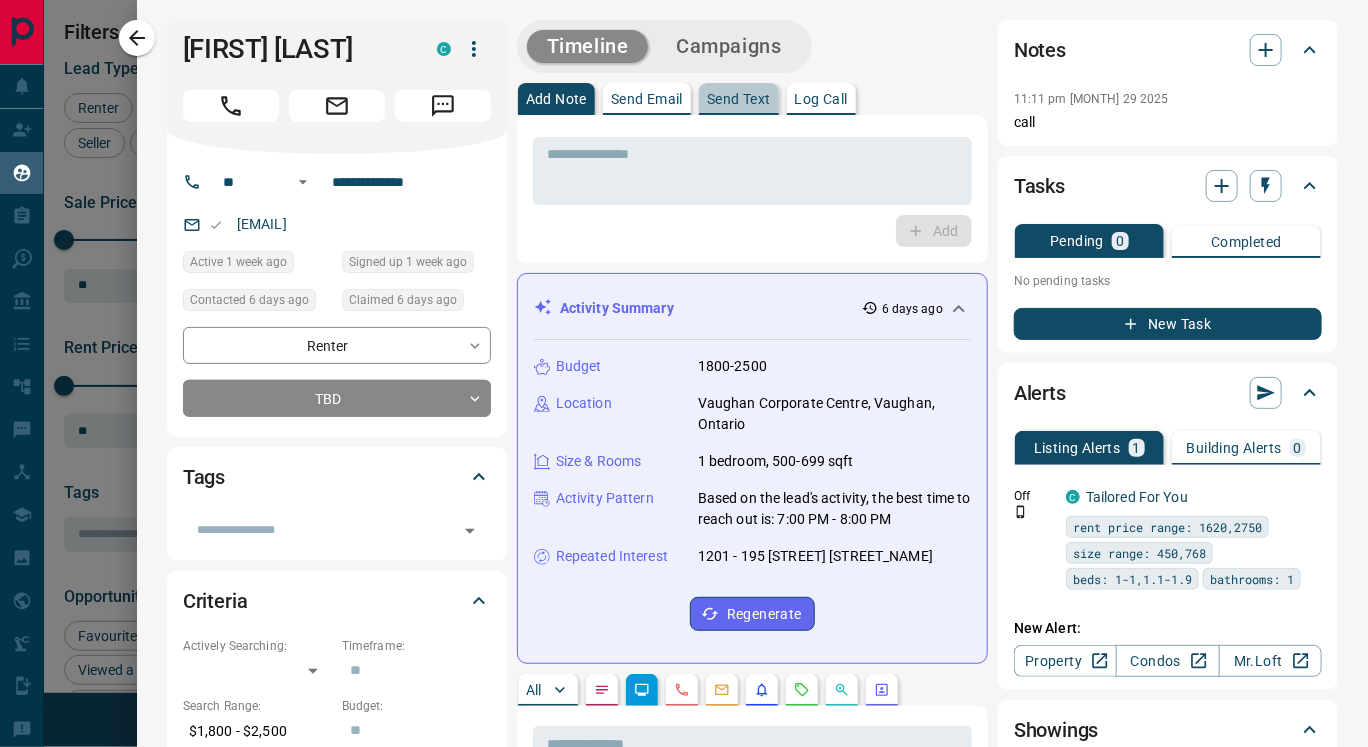 click on "Send Text" at bounding box center [739, 99] 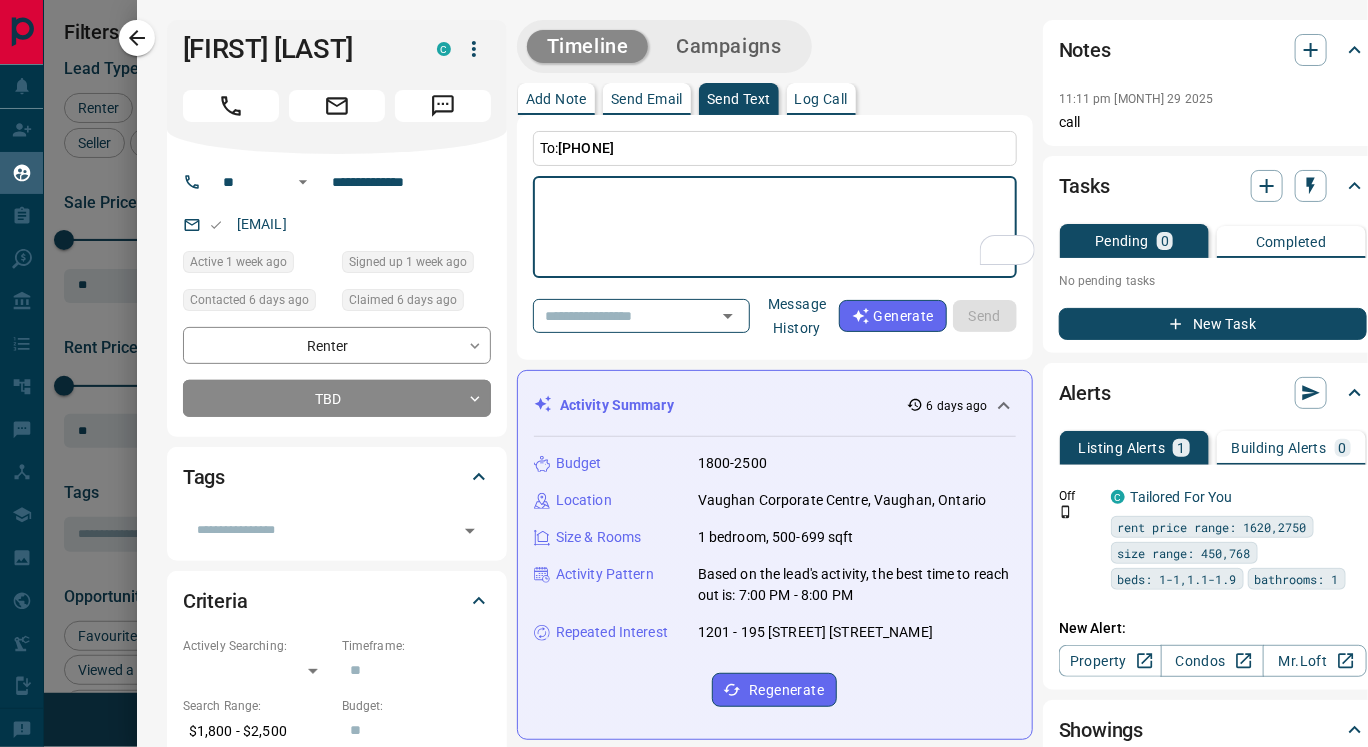 click on "Message History" at bounding box center [797, 316] 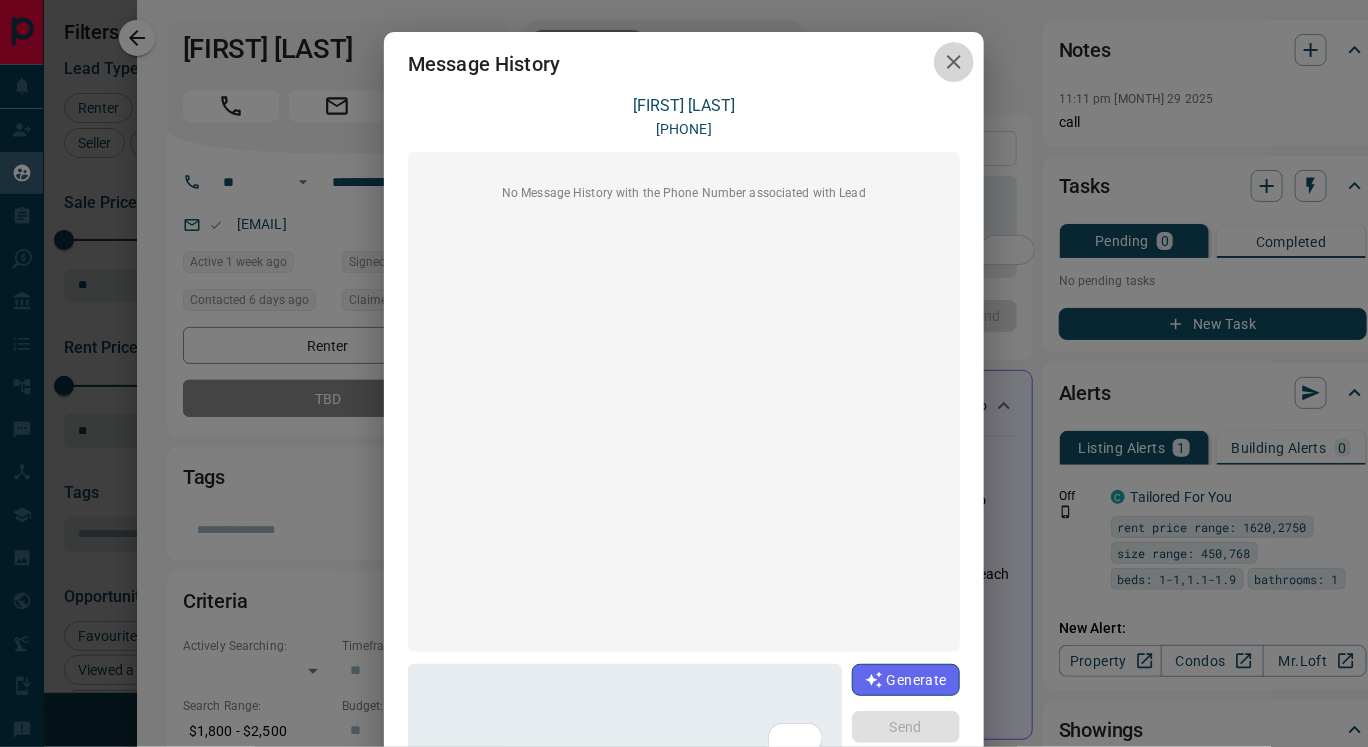 click 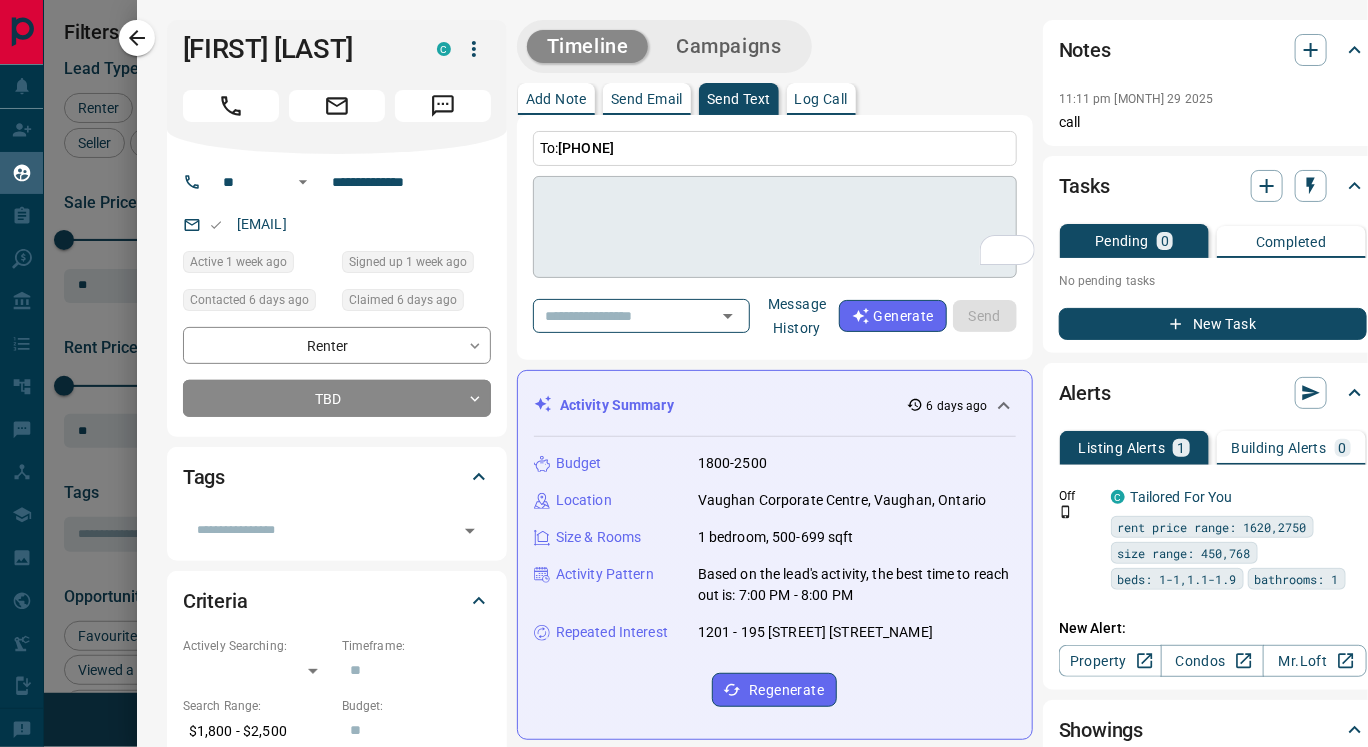 click at bounding box center [775, 227] 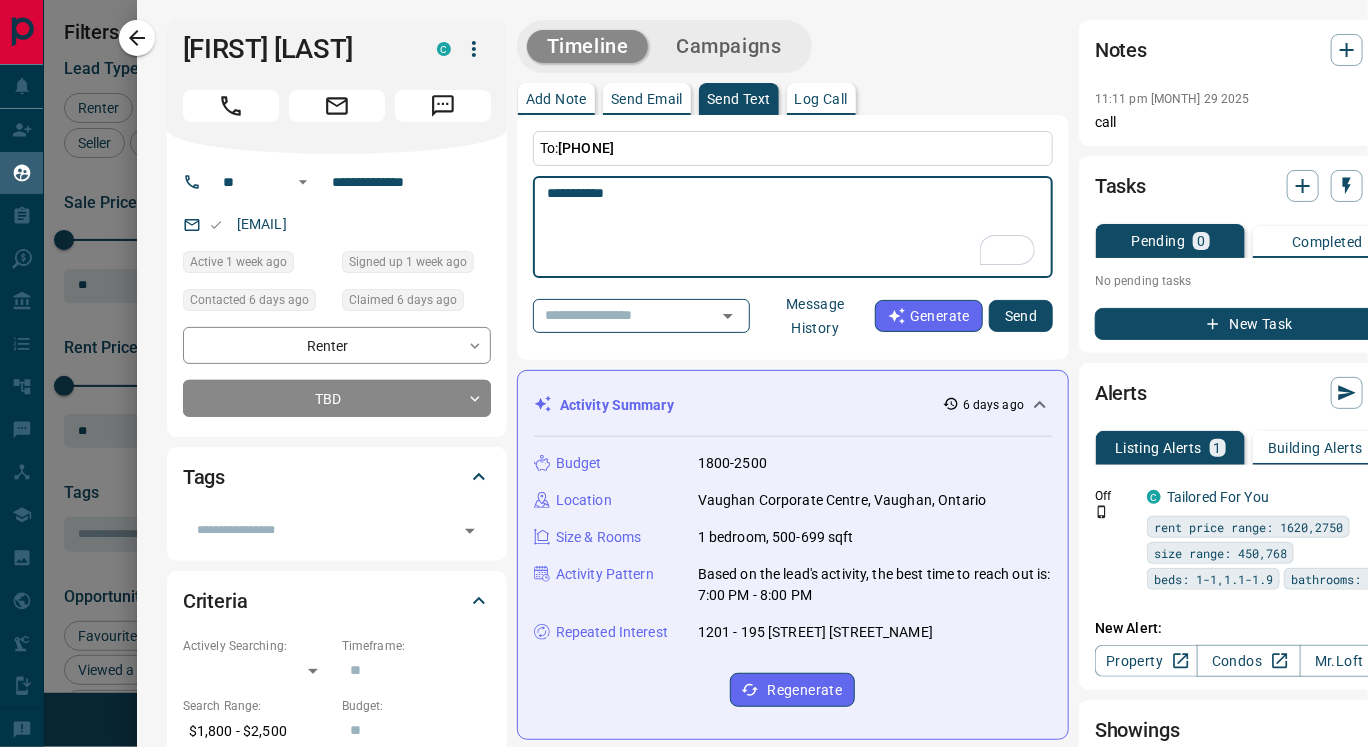 paste on "**********" 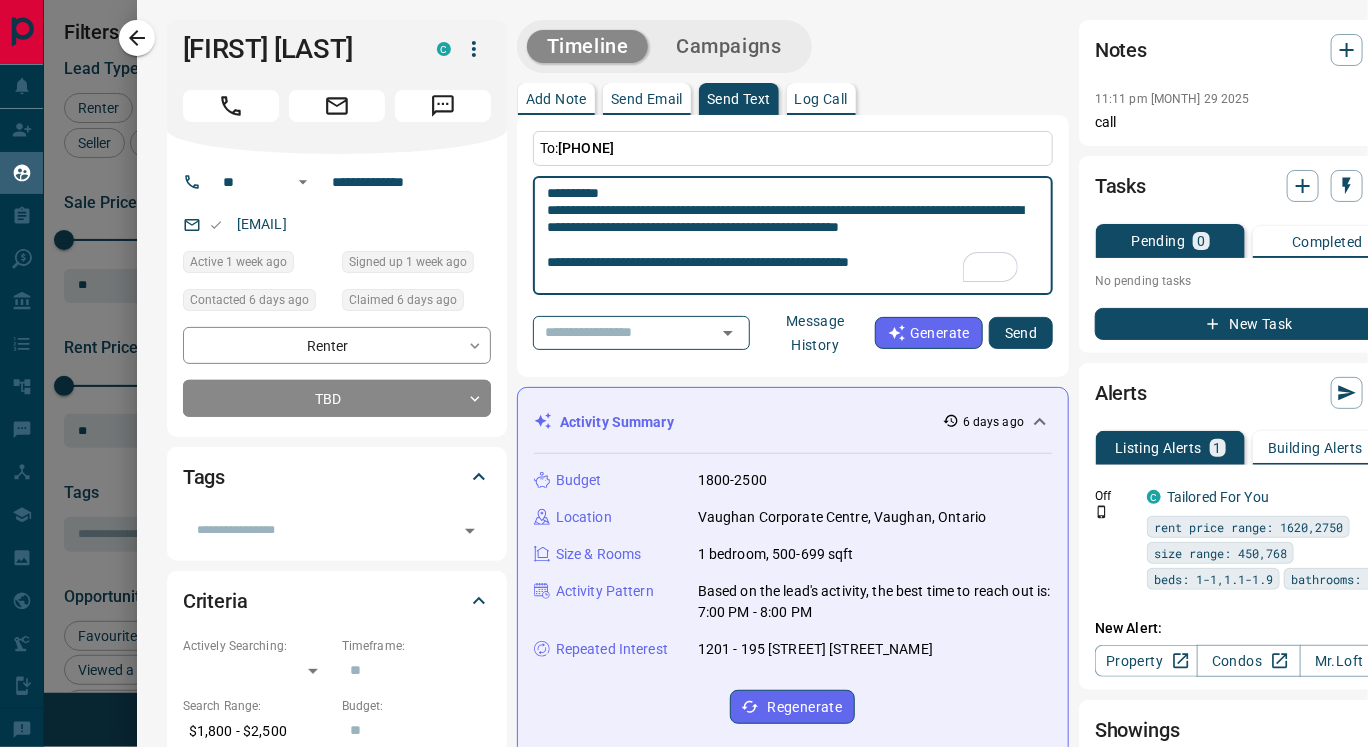 scroll, scrollTop: 415, scrollLeft: 0, axis: vertical 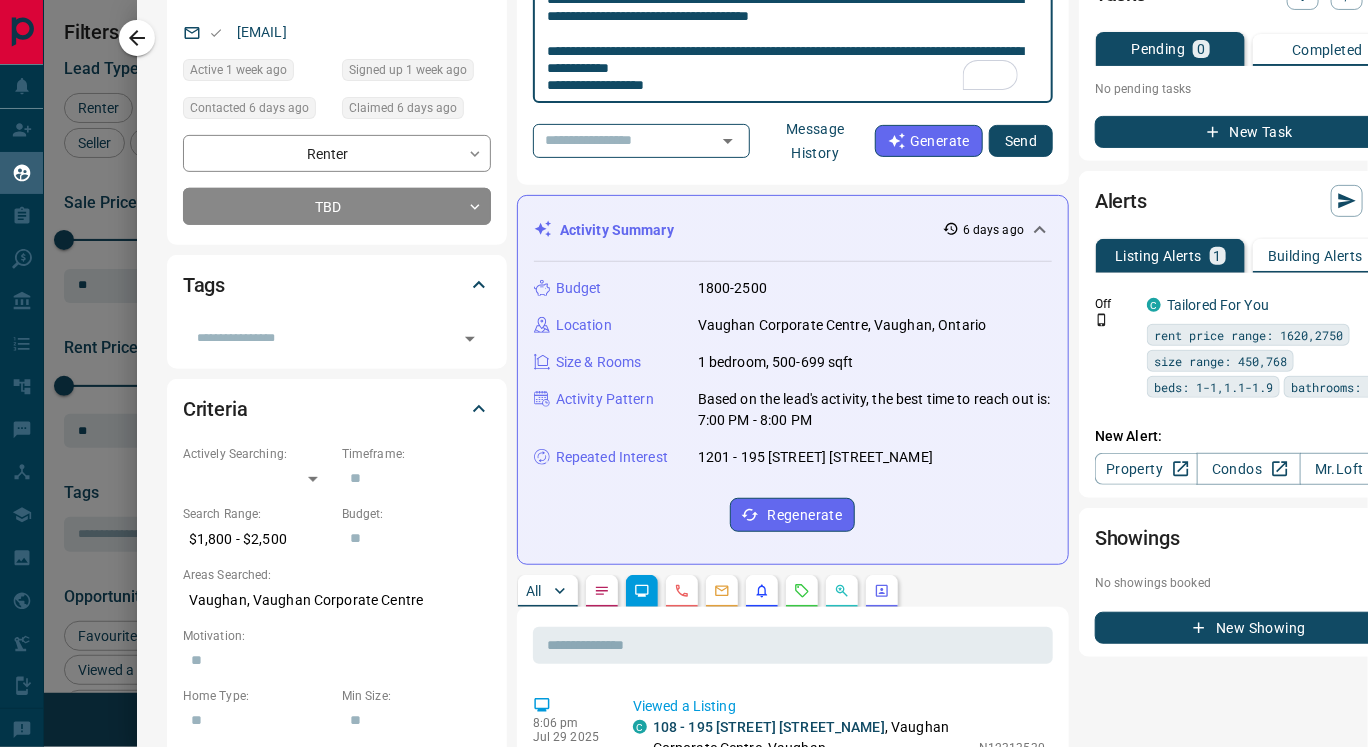 type on "**********" 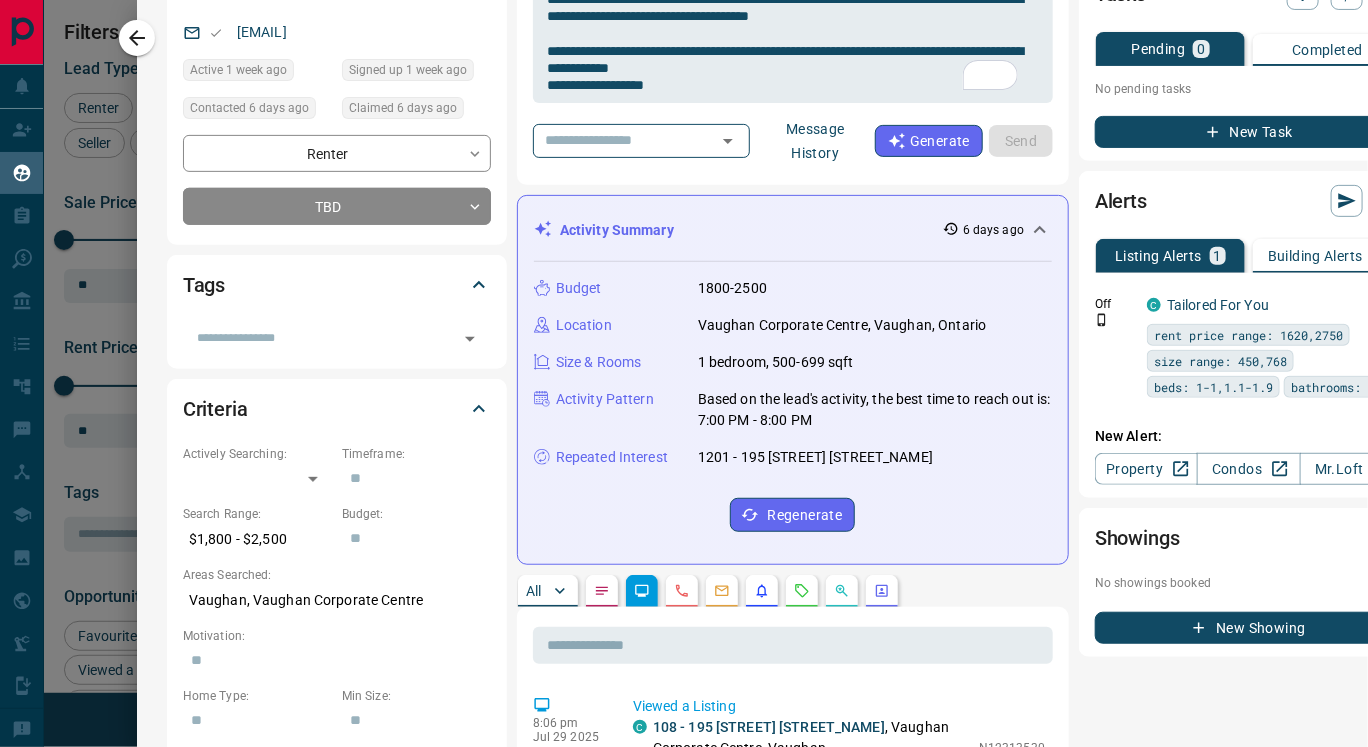 type 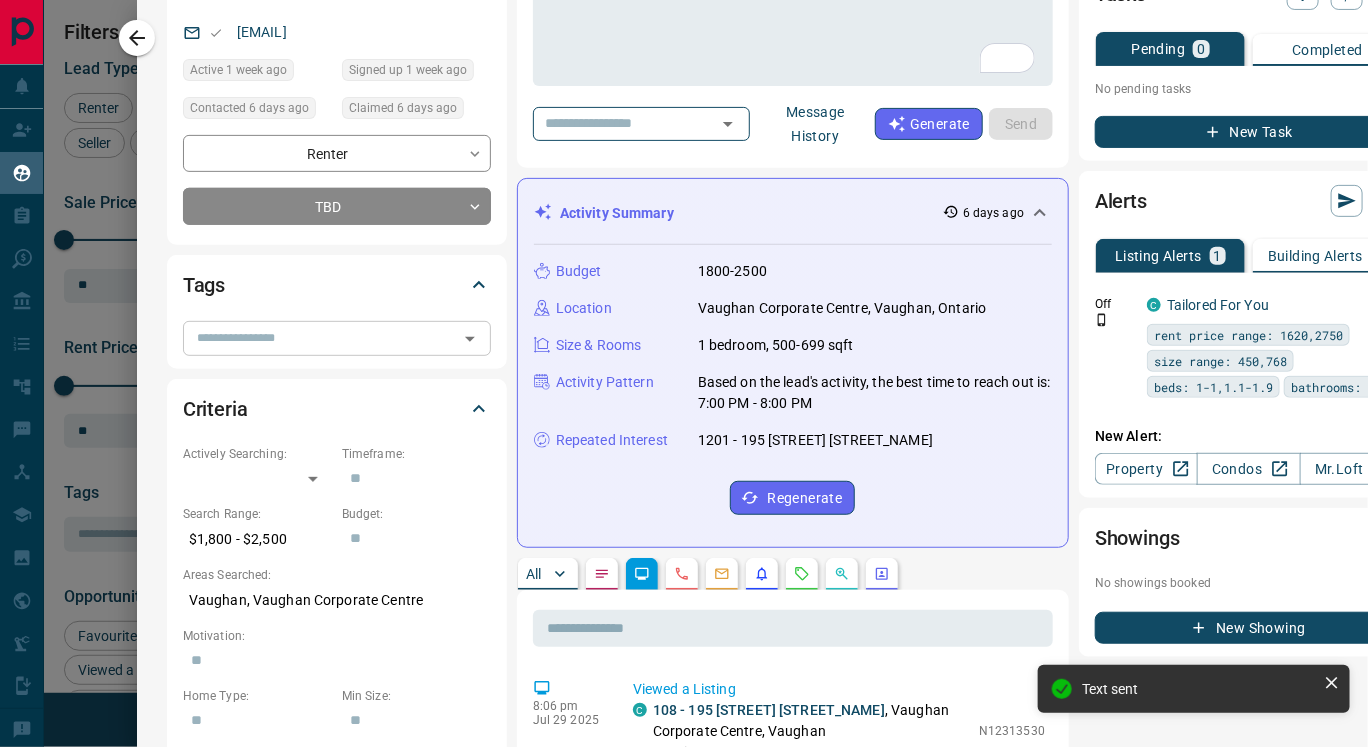 click at bounding box center [320, 338] 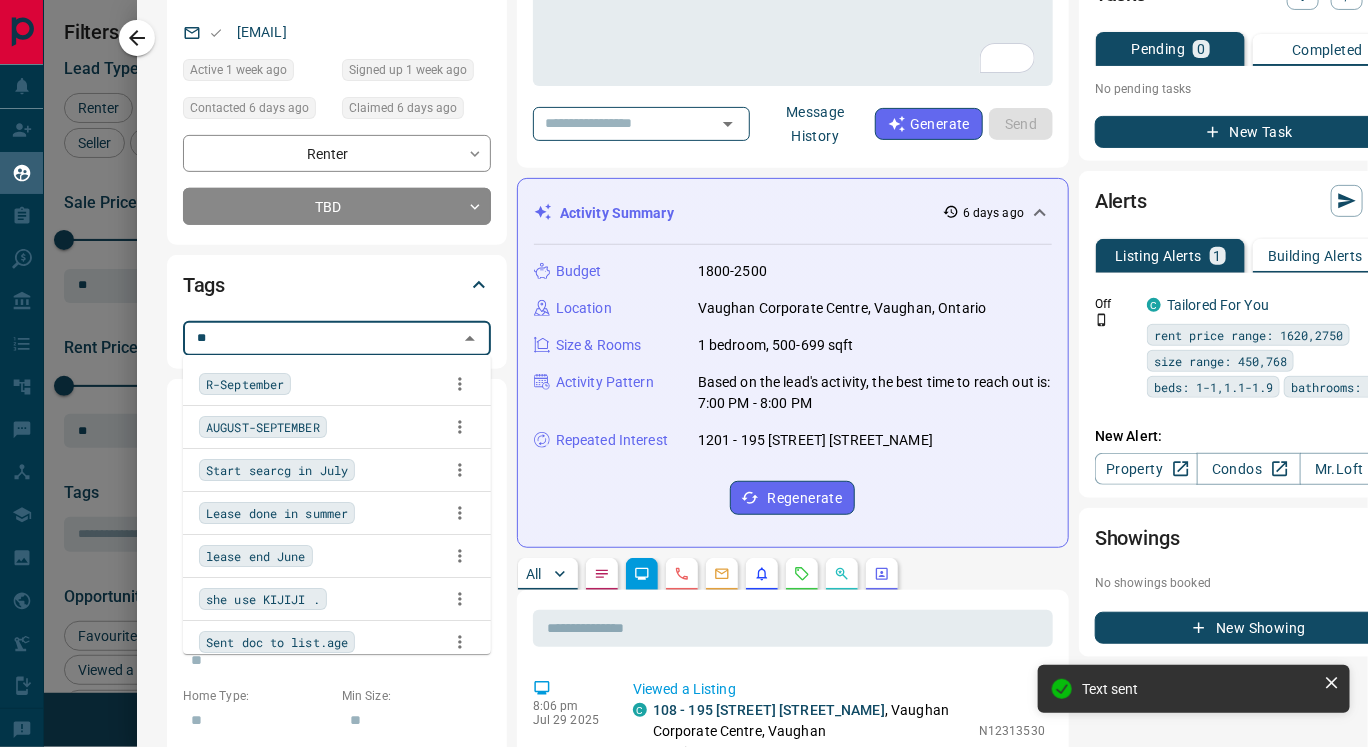type on "***" 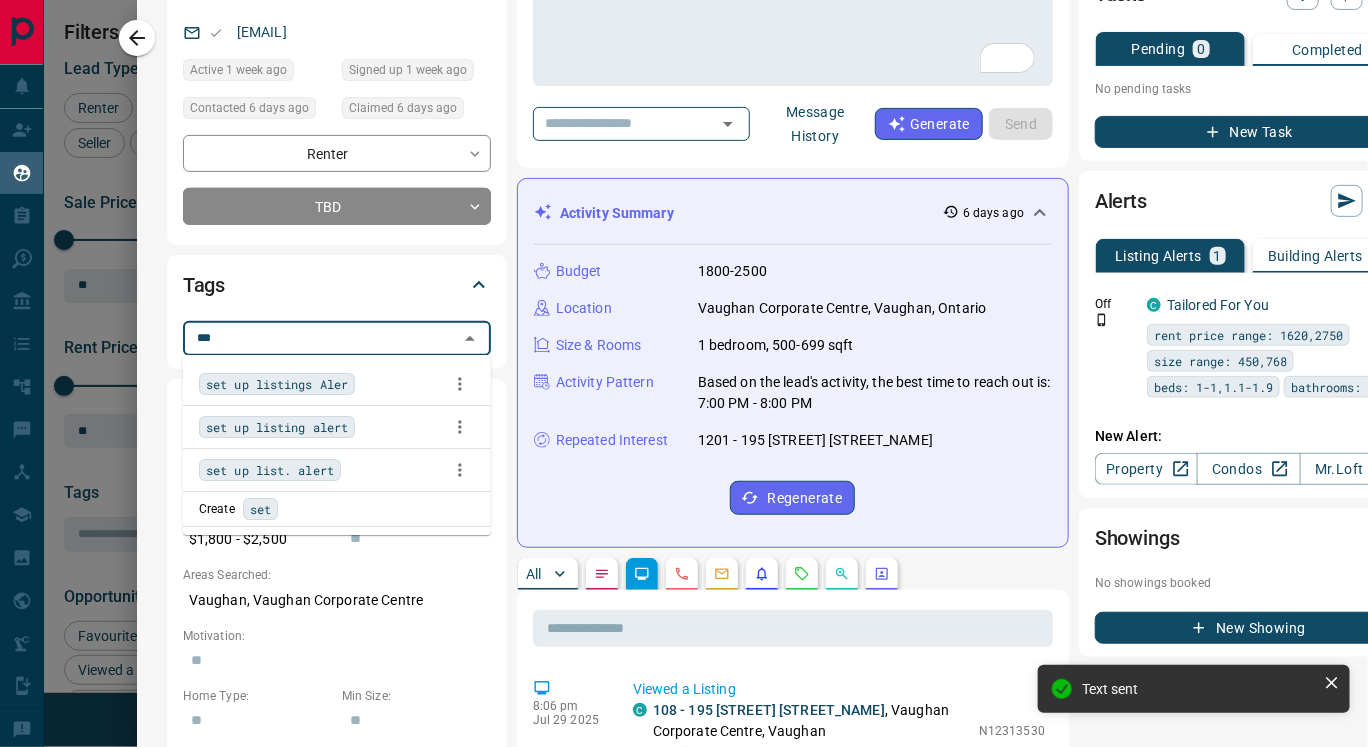 click on "set up listings Aler" at bounding box center (277, 384) 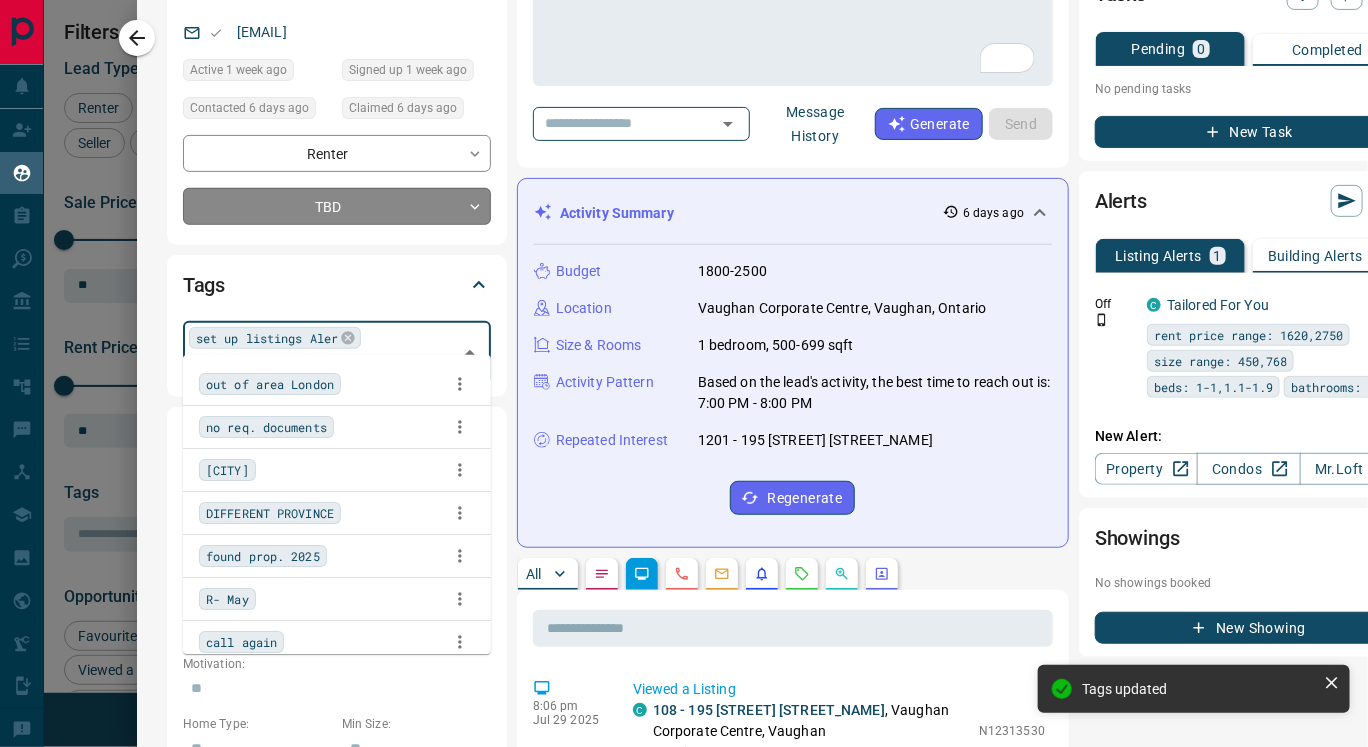 click on "Lead Transfers Claim Leads My Leads Tasks Opportunities Deals Campaigns Automations Messages Broker Bay Training Media Services Agent Resources Precon Worksheet Mobile Apps Disclosure Logout My Leads Filters 1 Manage Tabs New Lead All 1400 TBD 473 Do Not Contact - Not Responsive 142 Bogus 5 Just Browsing 616 Criteria Obtained 6 Future Follow Up 6 Warm 82 HOT - Taken on Showings - Submitted Offer - Client 70 Name Details Last Active Claimed Date Status Tags [FIRST] [LAST] Buyer C $850K - $999K [CITY] 1 day ago Contacted 5 days ago 5 days ago Signed up 4 years ago TBD + [LAST] Renter C $2K - $2K [CITY] 6 days ago Contacted 6 days ago 6 days ago Signed up 1 year ago TBD + [FIRST] [LAST] Renter C $2K - $2K [CITY] 2 days ago Contacted 4 days ago 6 days ago Signed up 6 days ago TBD set up listings Aler call again + [FIRST] [LAST] Renter C $2K - $4K [CITY] 5 days ago Contacted 6 days ago 6 days ago Signed up 1 week ago TBD + [FIRST] [LAST] Renter C $2K - $2K [CITY] 6 days ago Contacted 6 days ago 6 days ago TBD + C +" at bounding box center (684, 361) 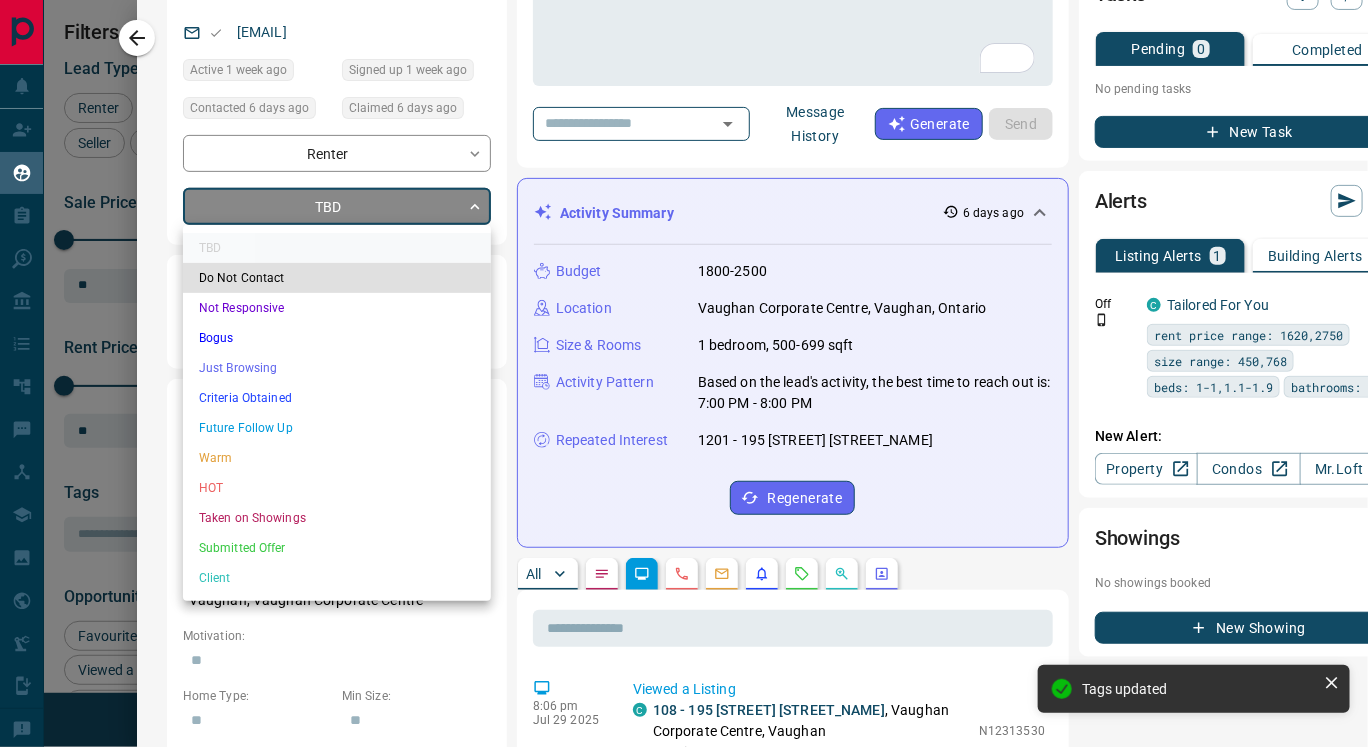 click on "Just Browsing" at bounding box center [337, 368] 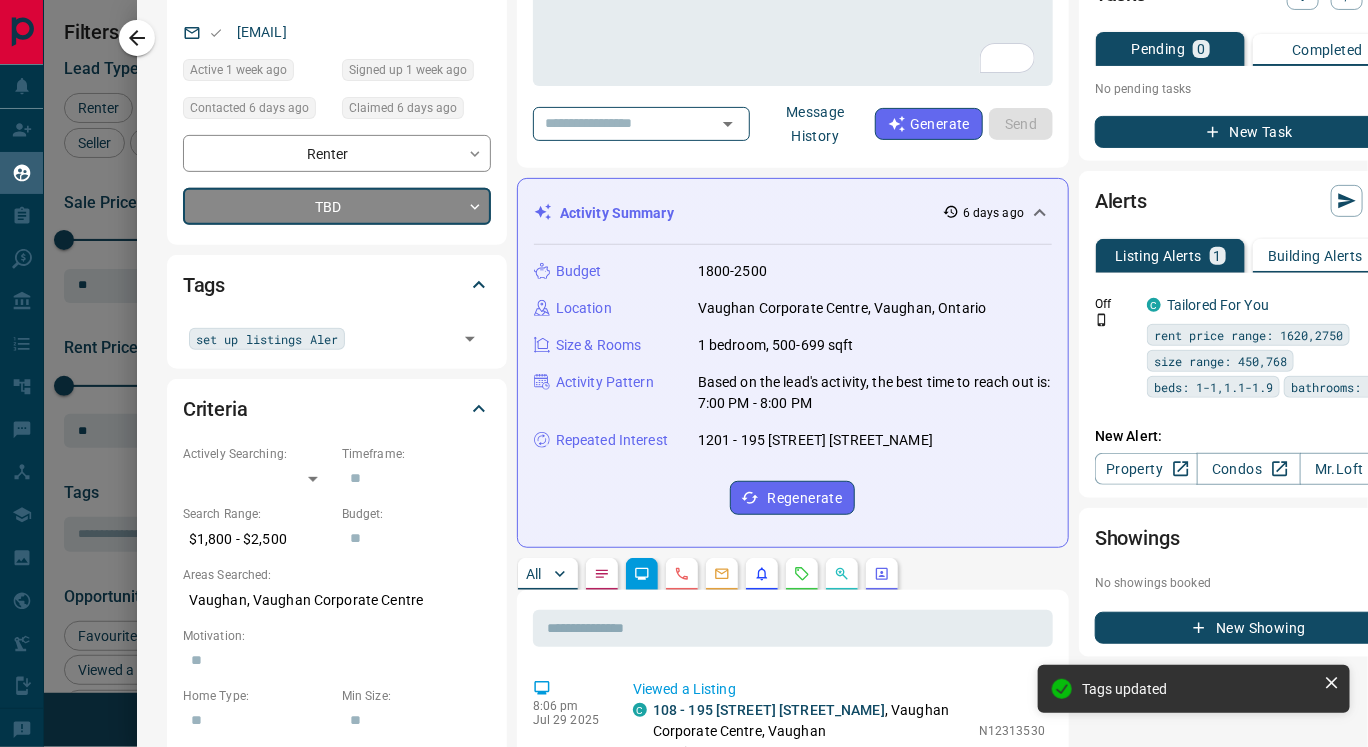 type on "*" 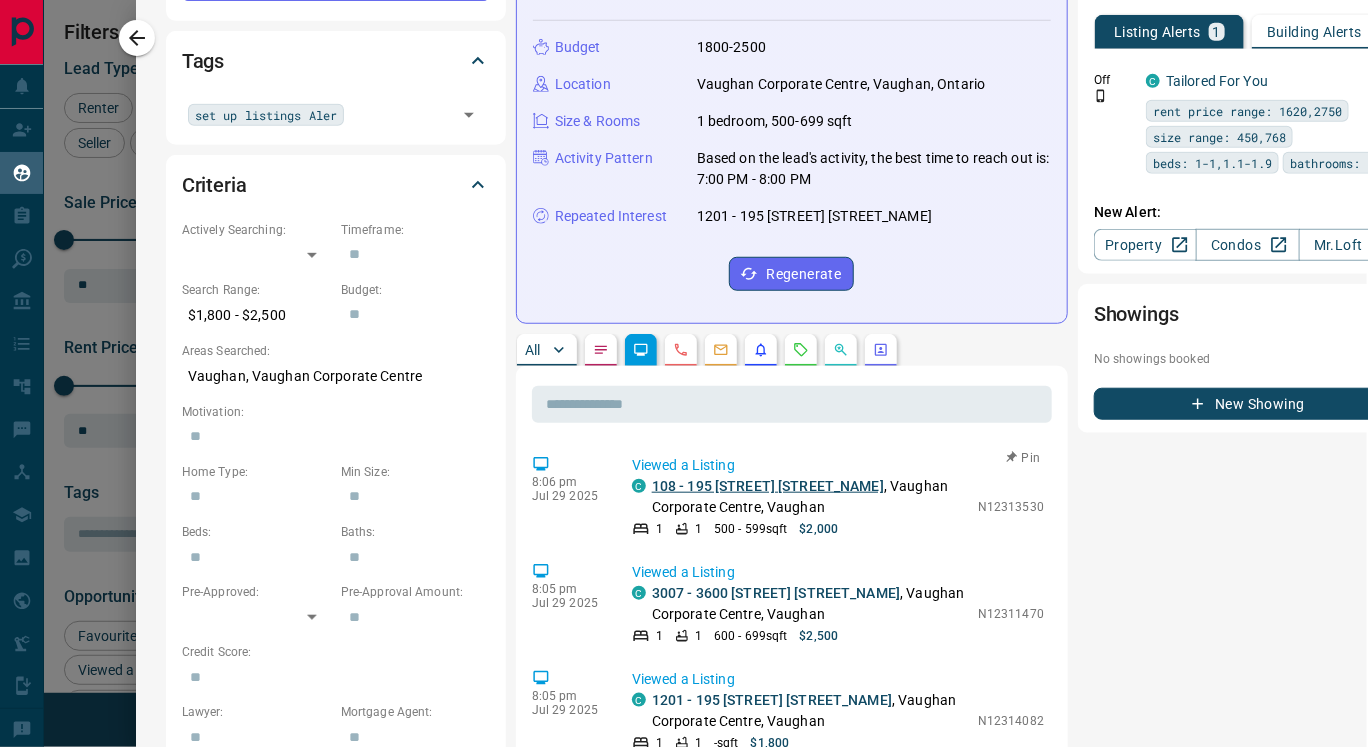 click on "108 - 195 [STREET] [STREET_NAME]" at bounding box center (768, 486) 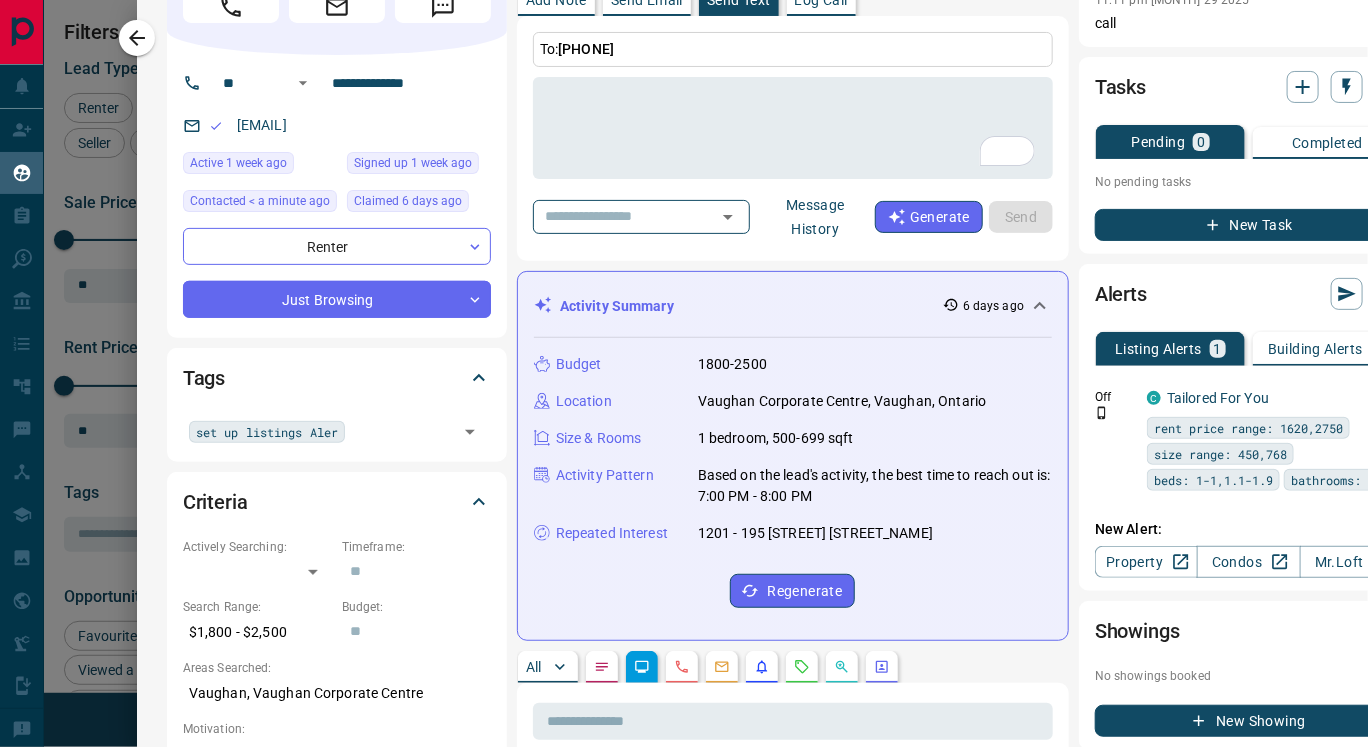 click on "Message History" at bounding box center [815, 217] 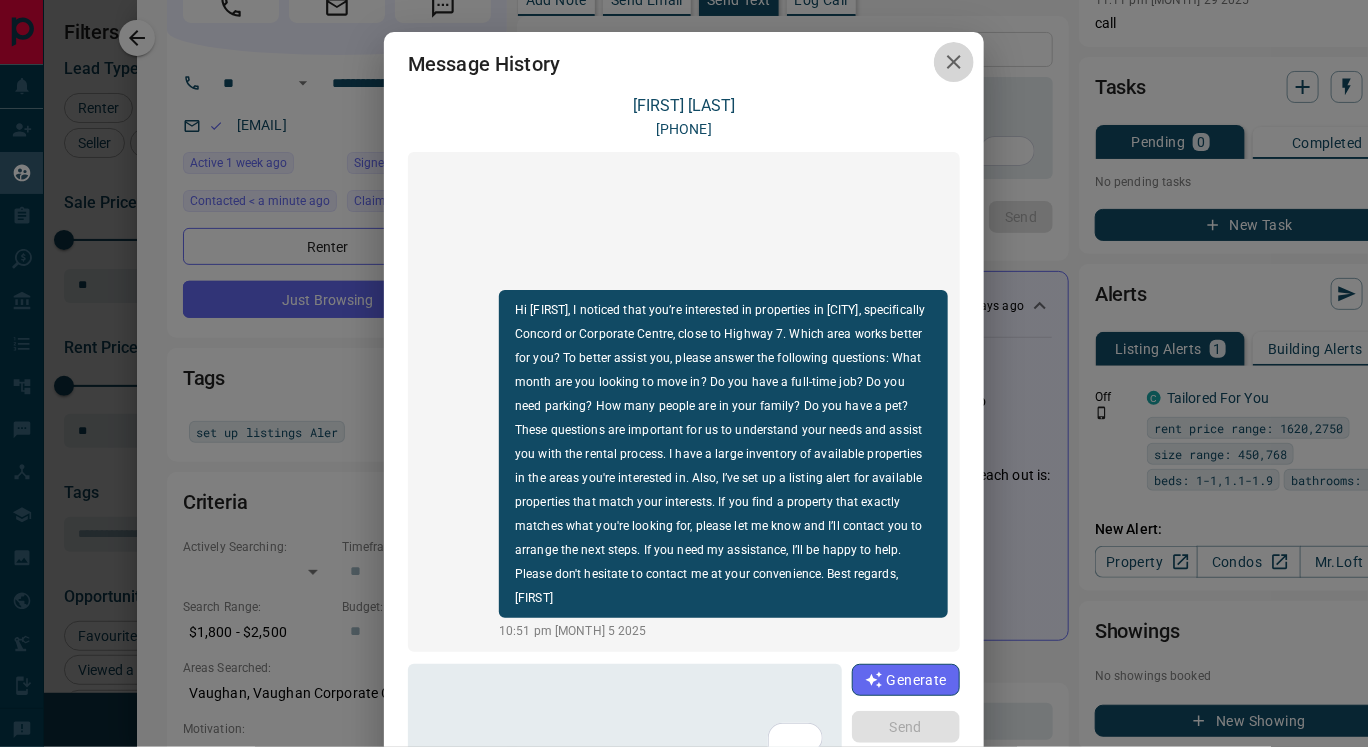 click 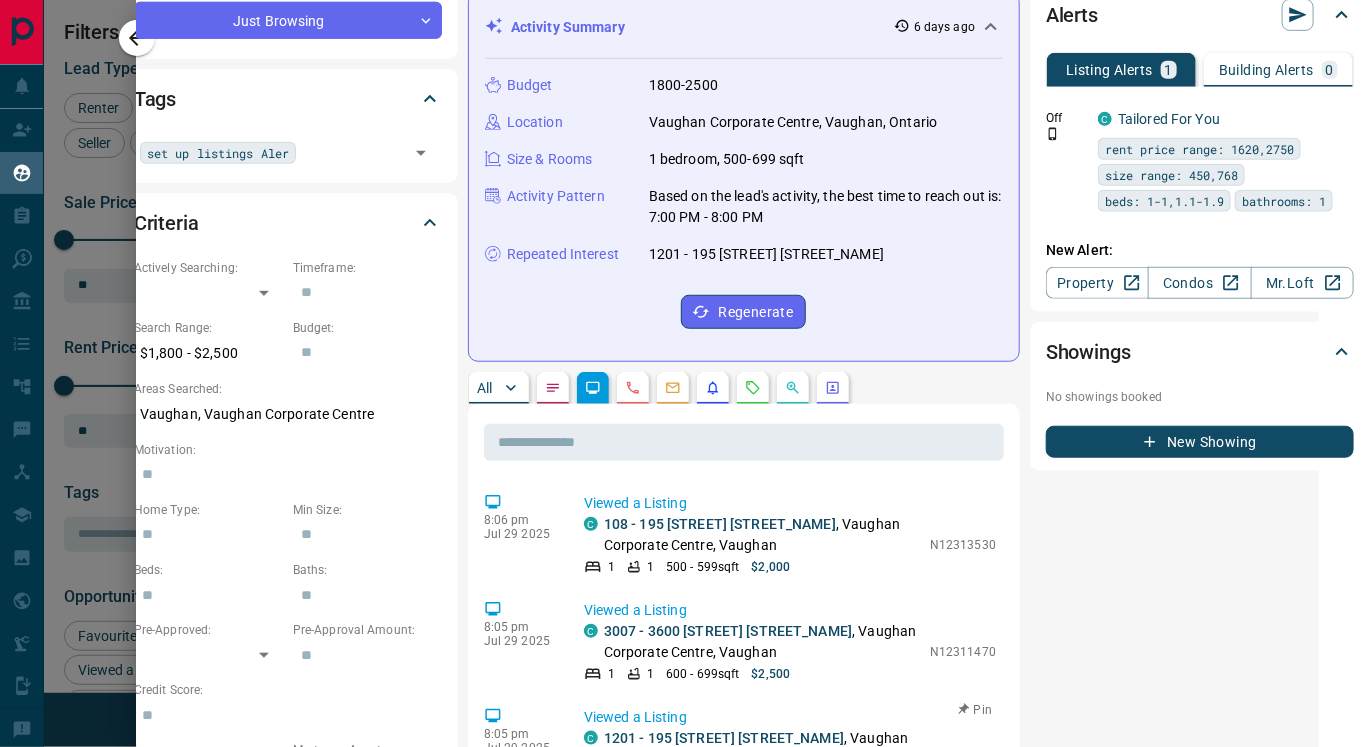 scroll, scrollTop: 369, scrollLeft: 49, axis: both 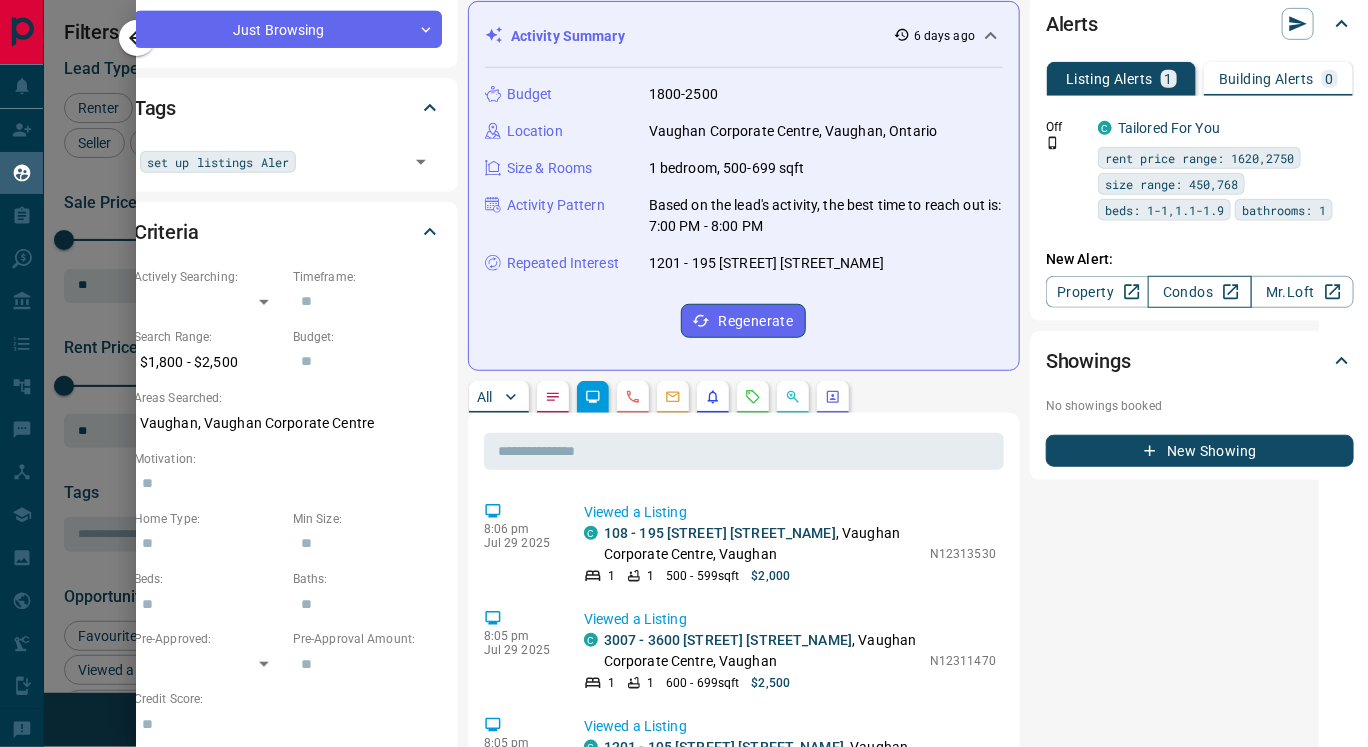 click on "Condos" at bounding box center [1199, 292] 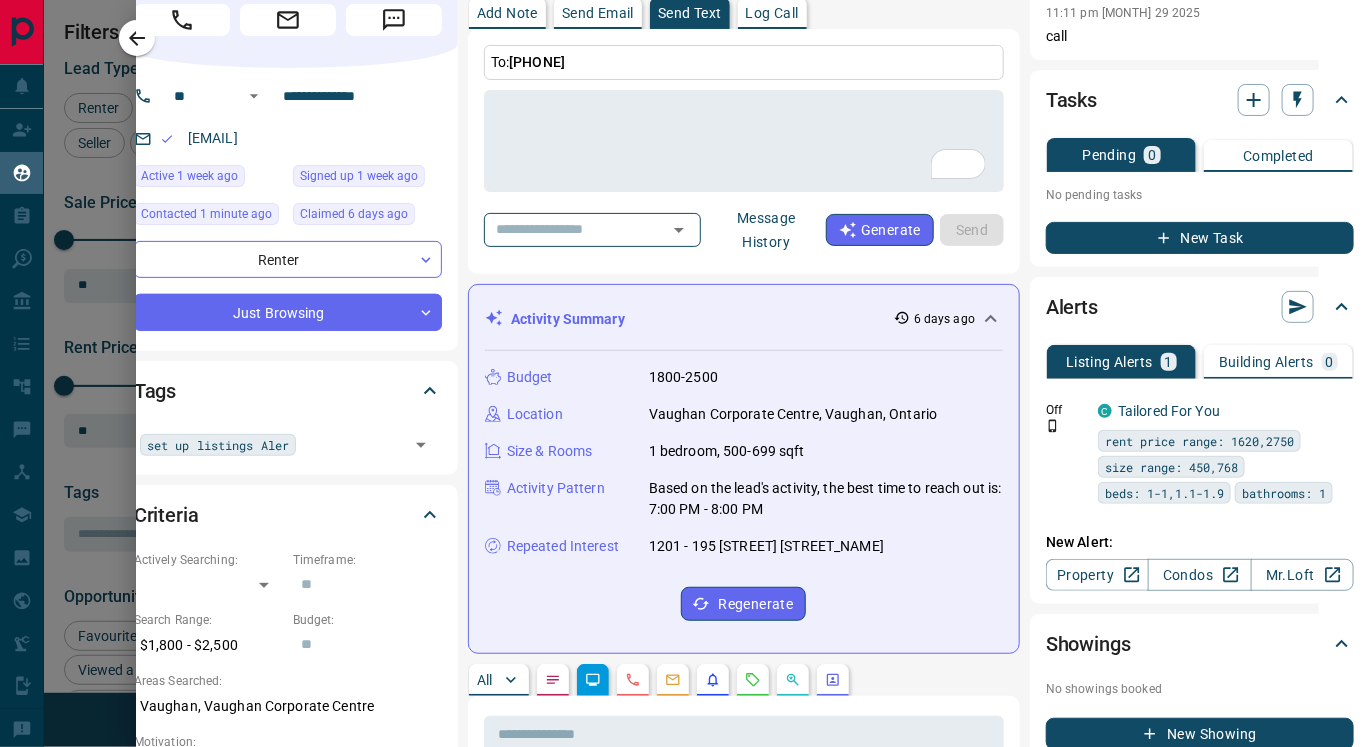 scroll, scrollTop: 0, scrollLeft: 49, axis: horizontal 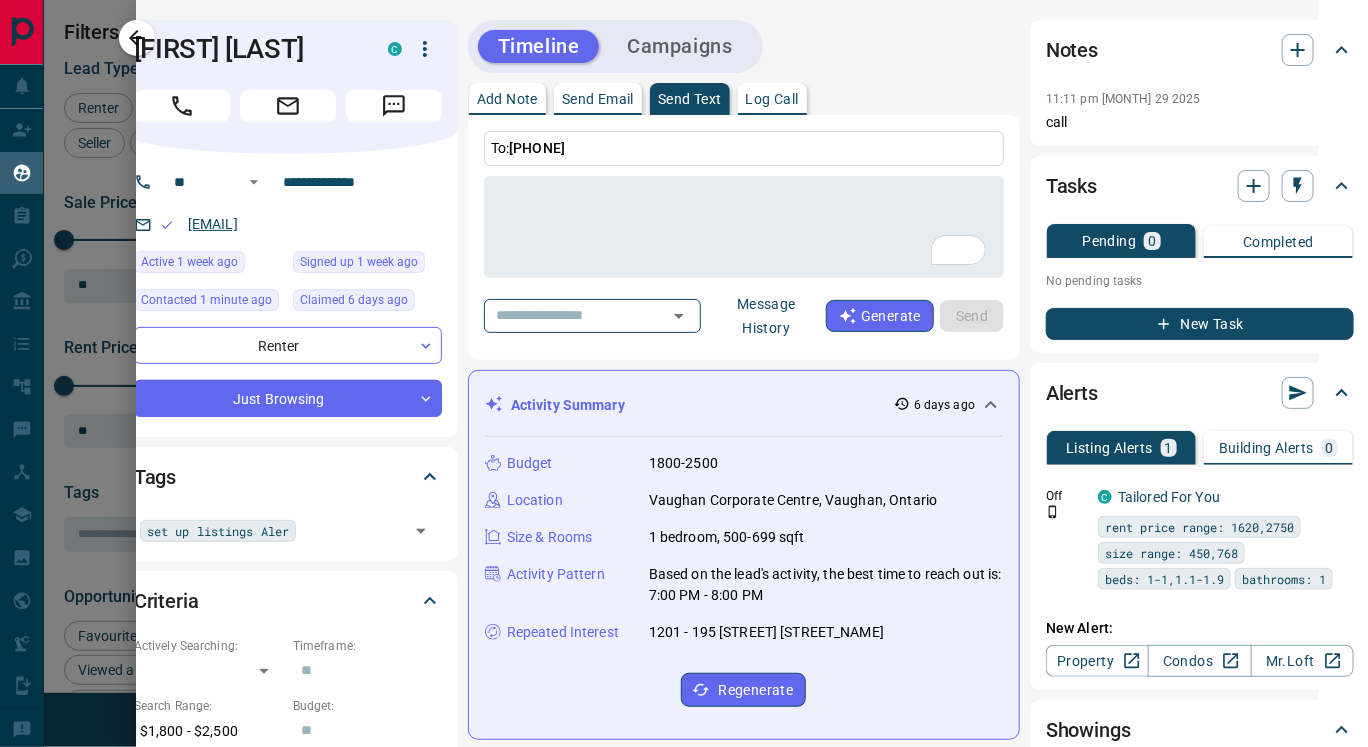 drag, startPoint x: 187, startPoint y: 212, endPoint x: 340, endPoint y: 222, distance: 153.32645 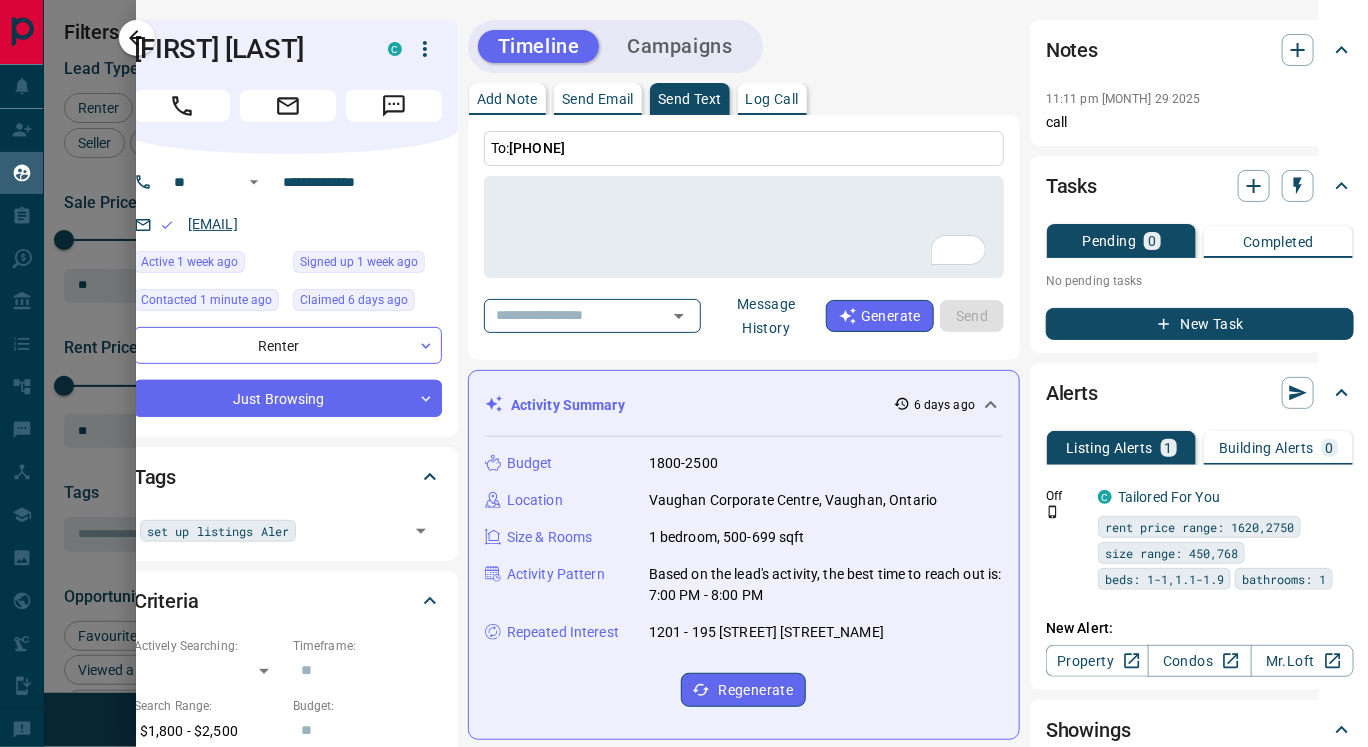 click on "[EMAIL]" at bounding box center (213, 224) 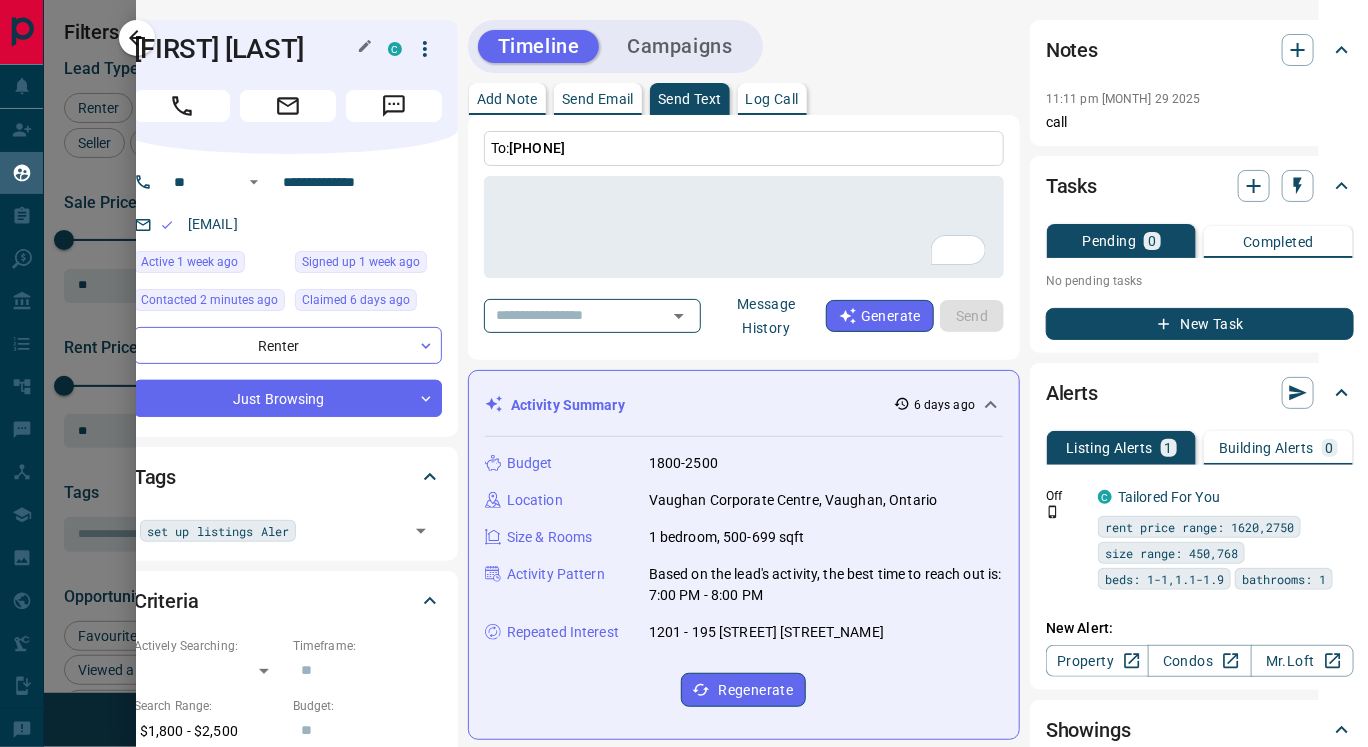 click on "[FIRST] [LAST]" at bounding box center [246, 49] 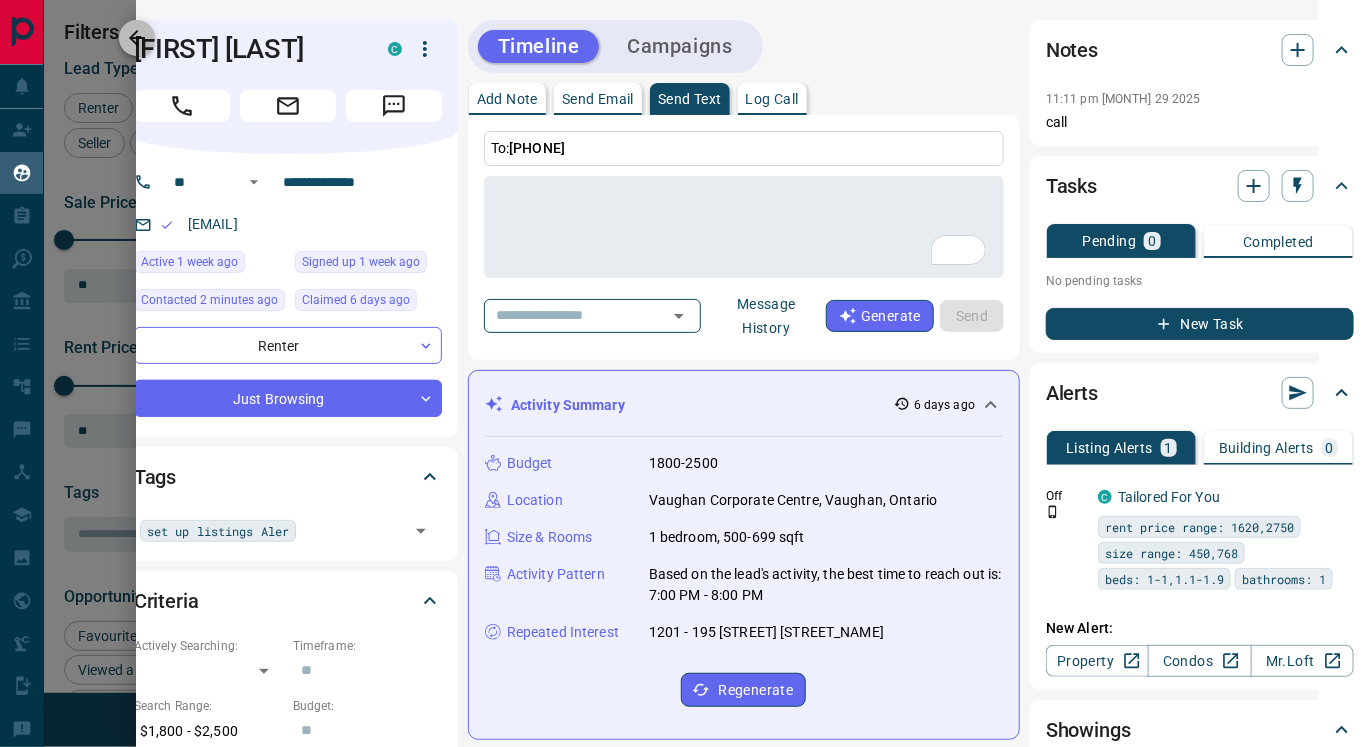 click 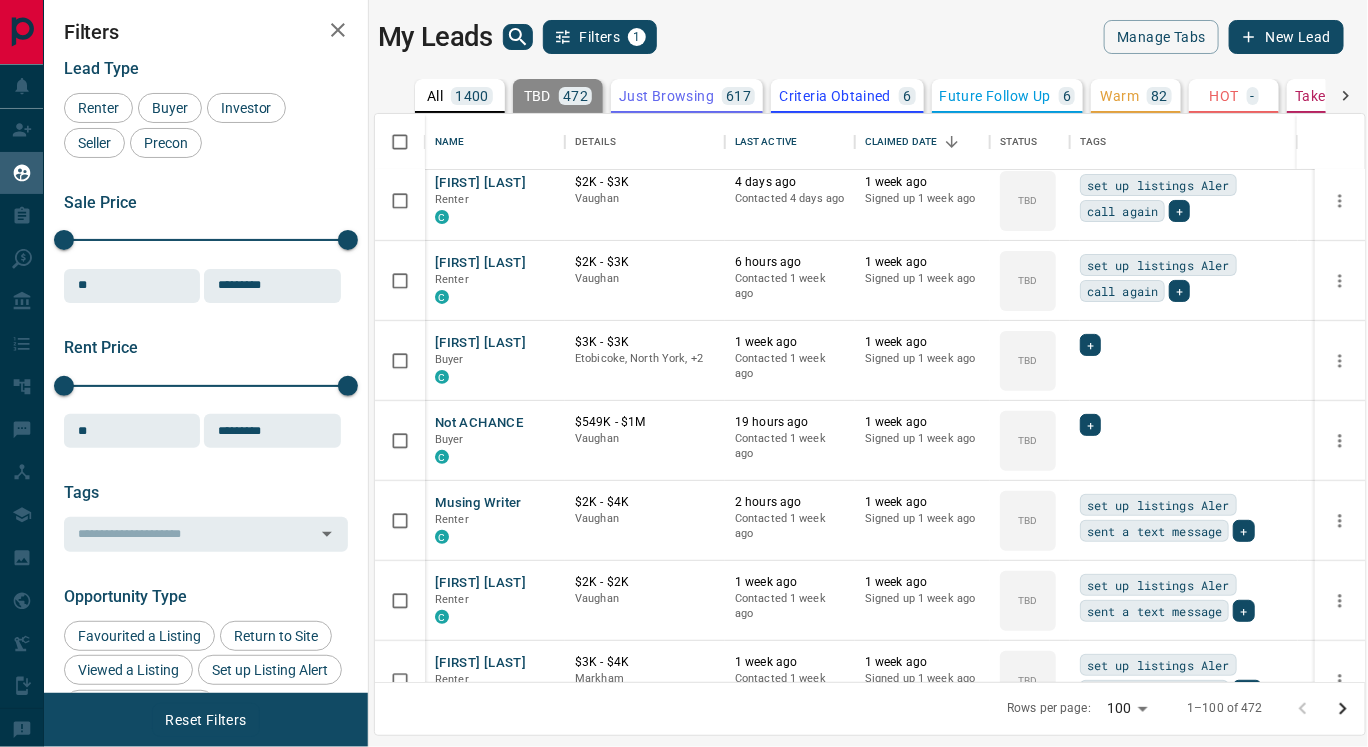 scroll, scrollTop: 2970, scrollLeft: 0, axis: vertical 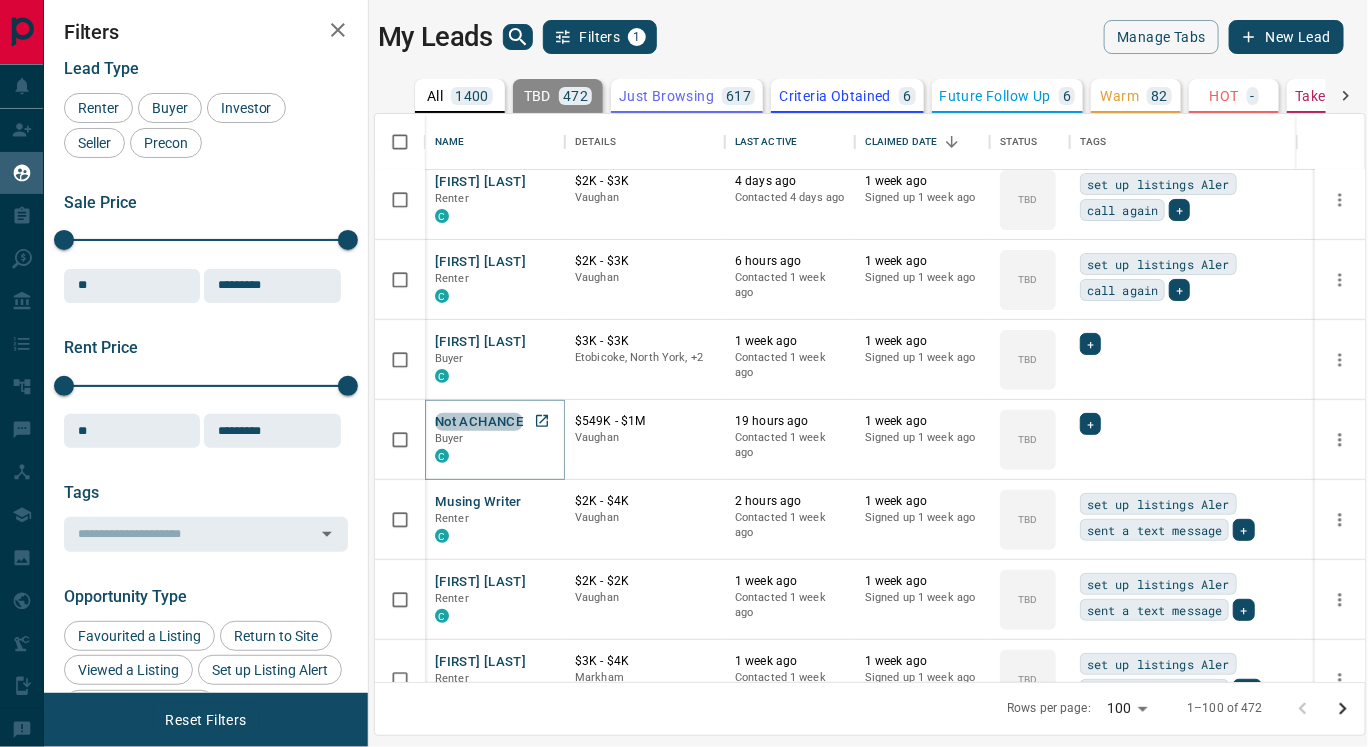 click on "Not ACHANCE" at bounding box center [479, 422] 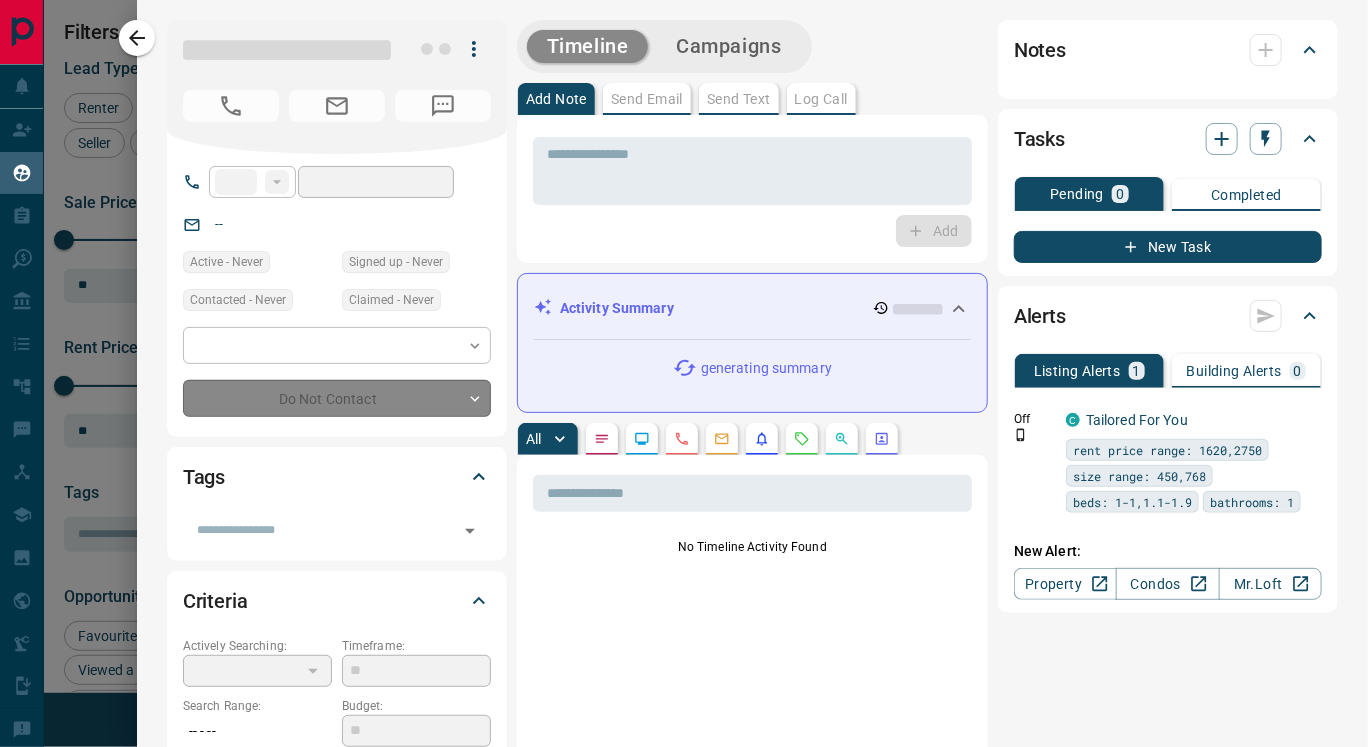 type on "**" 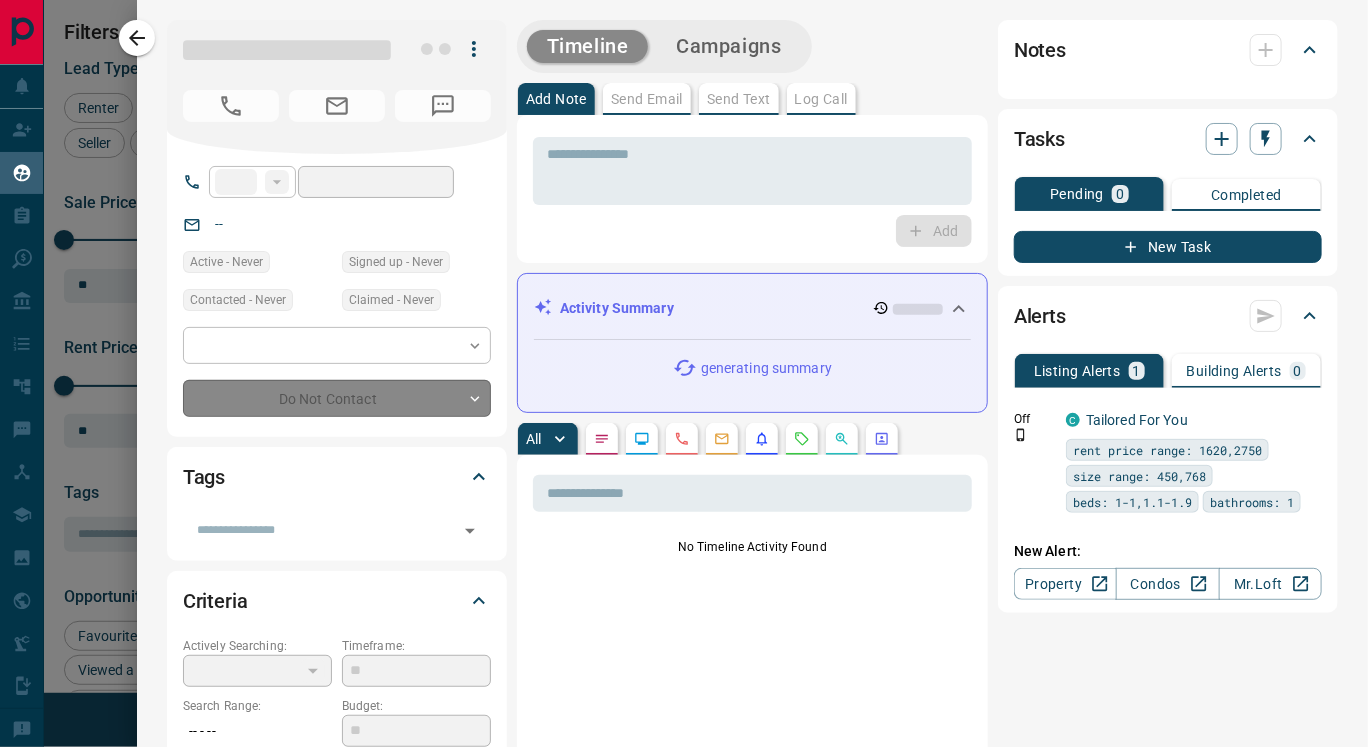 type on "**********" 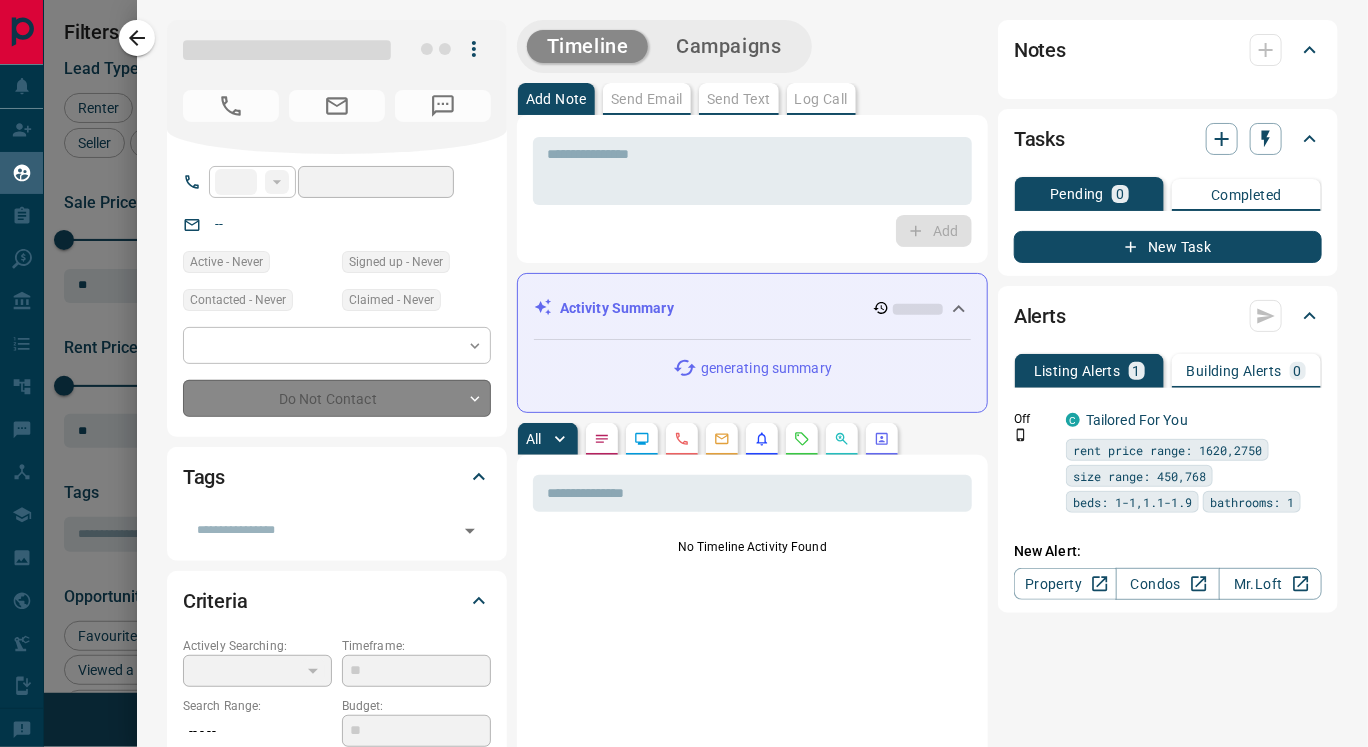 type on "**********" 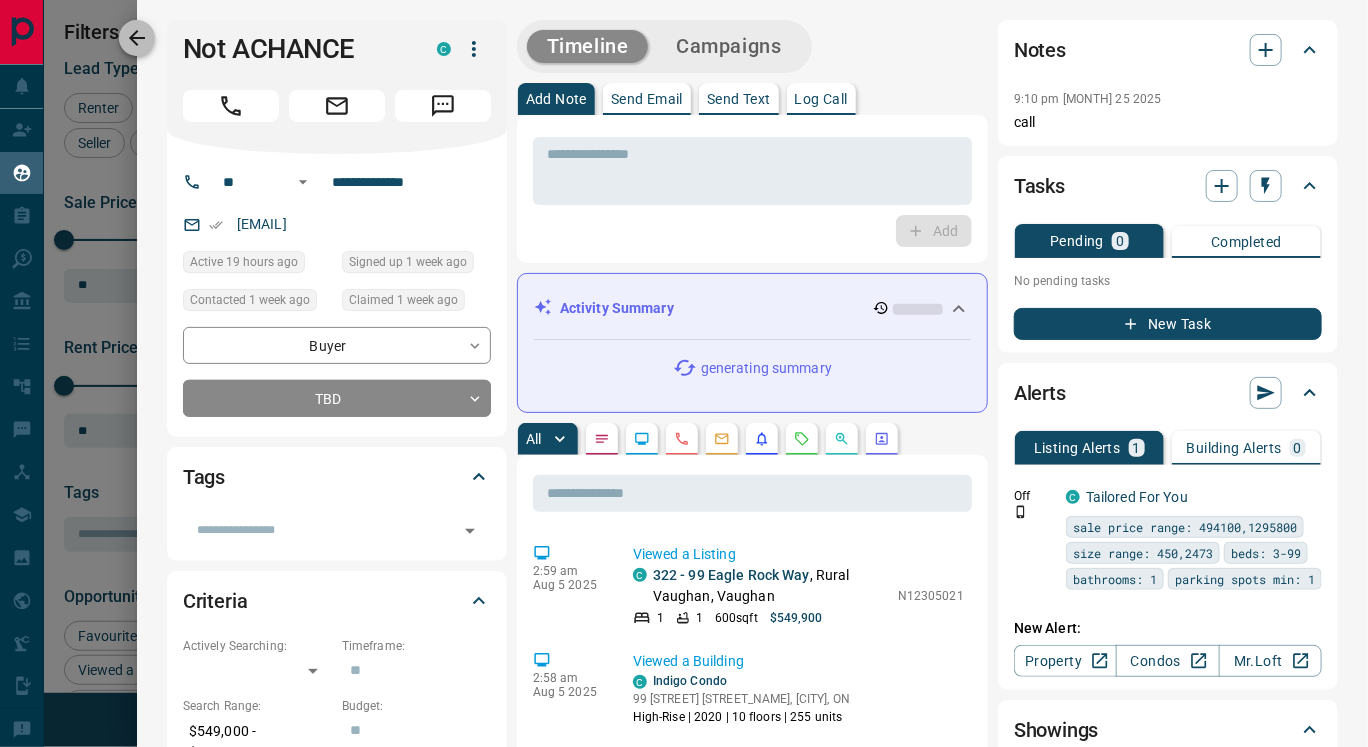 click 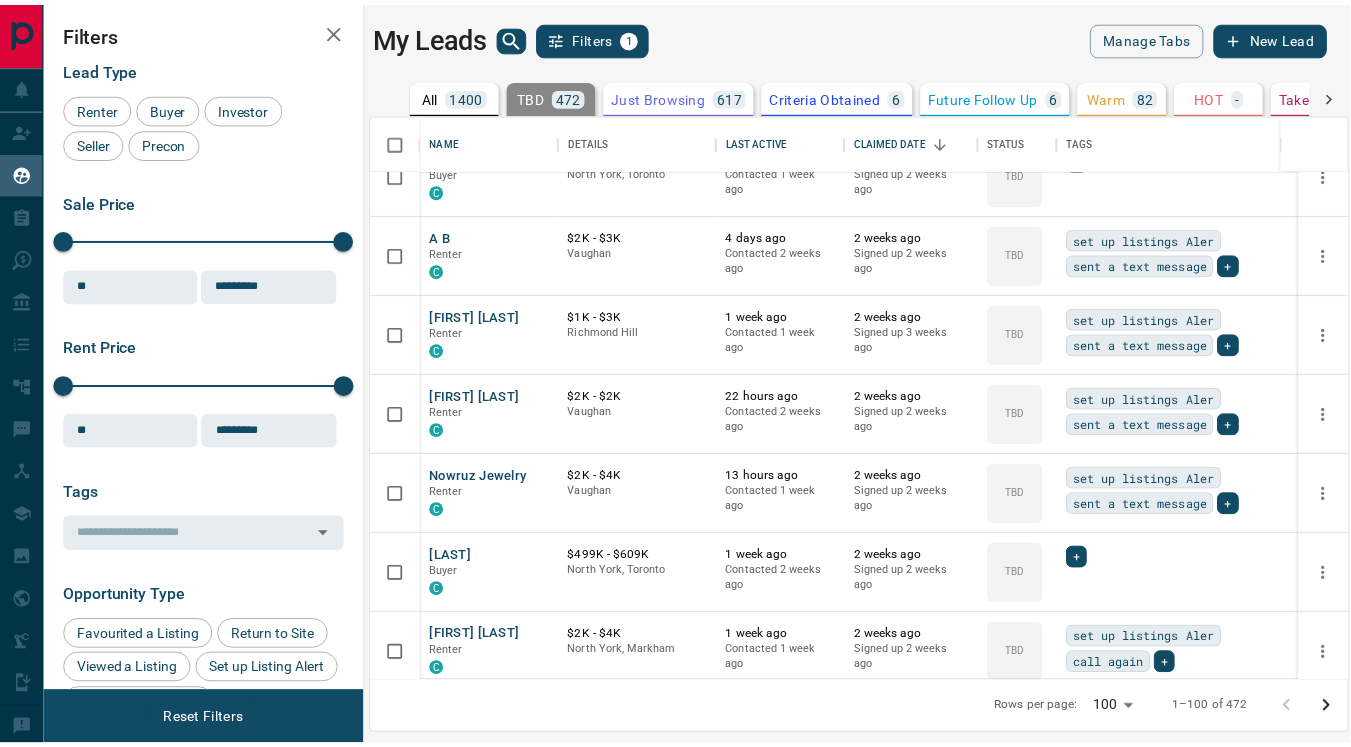 scroll, scrollTop: 3789, scrollLeft: 0, axis: vertical 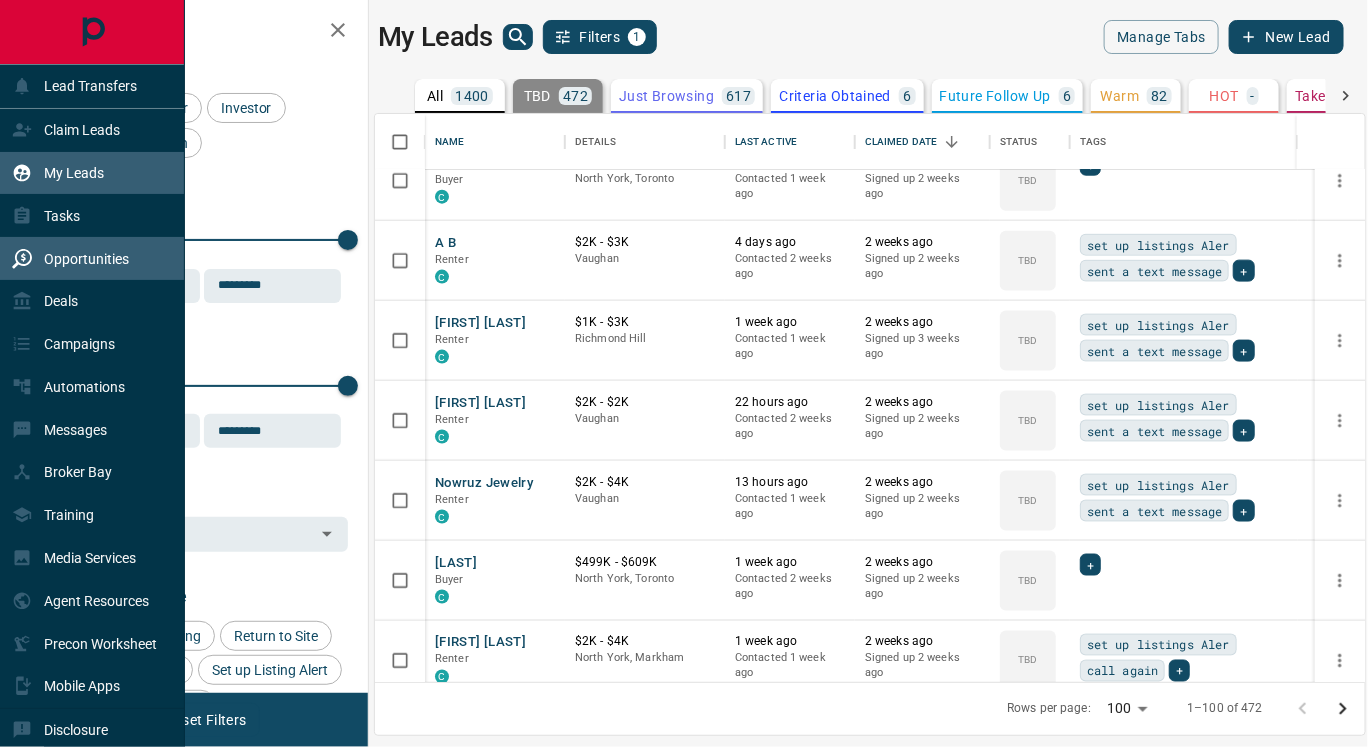 click on "Opportunities" at bounding box center (86, 259) 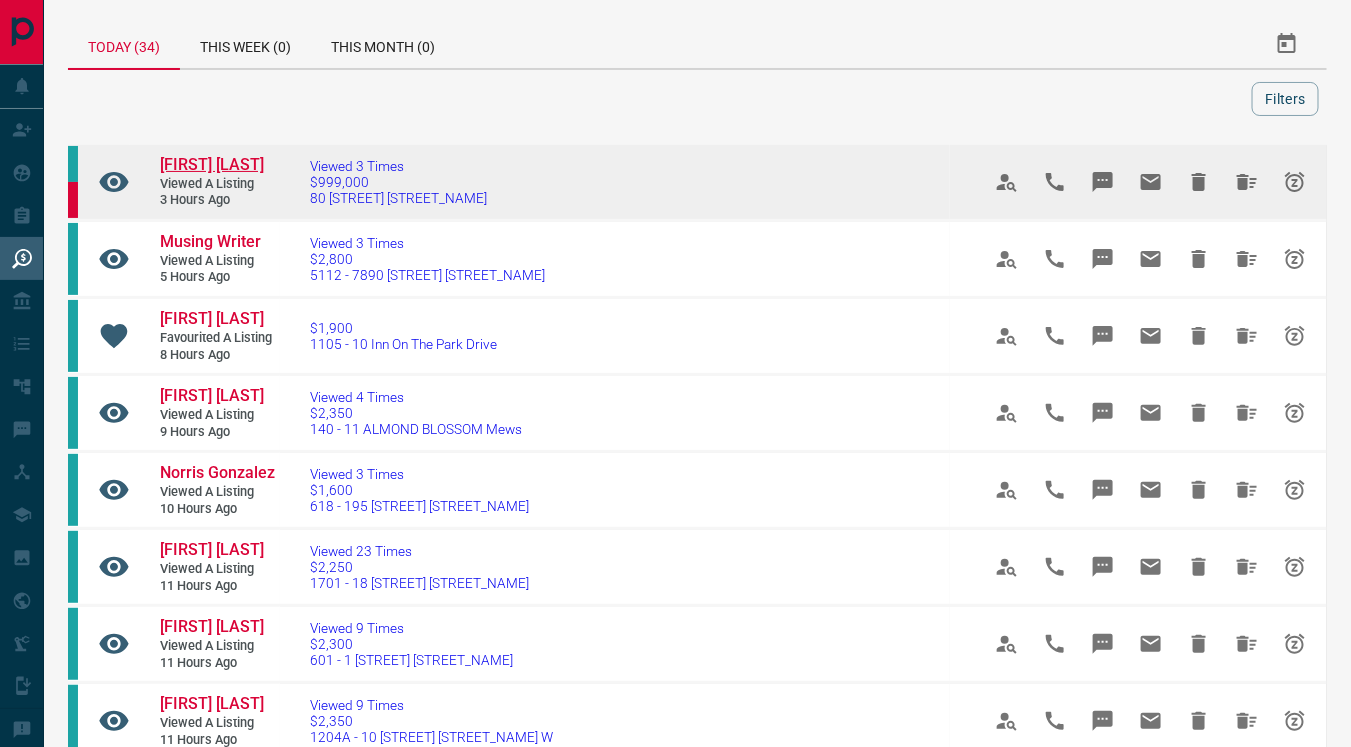 click on "[FIRST] [LAST]" at bounding box center [212, 164] 